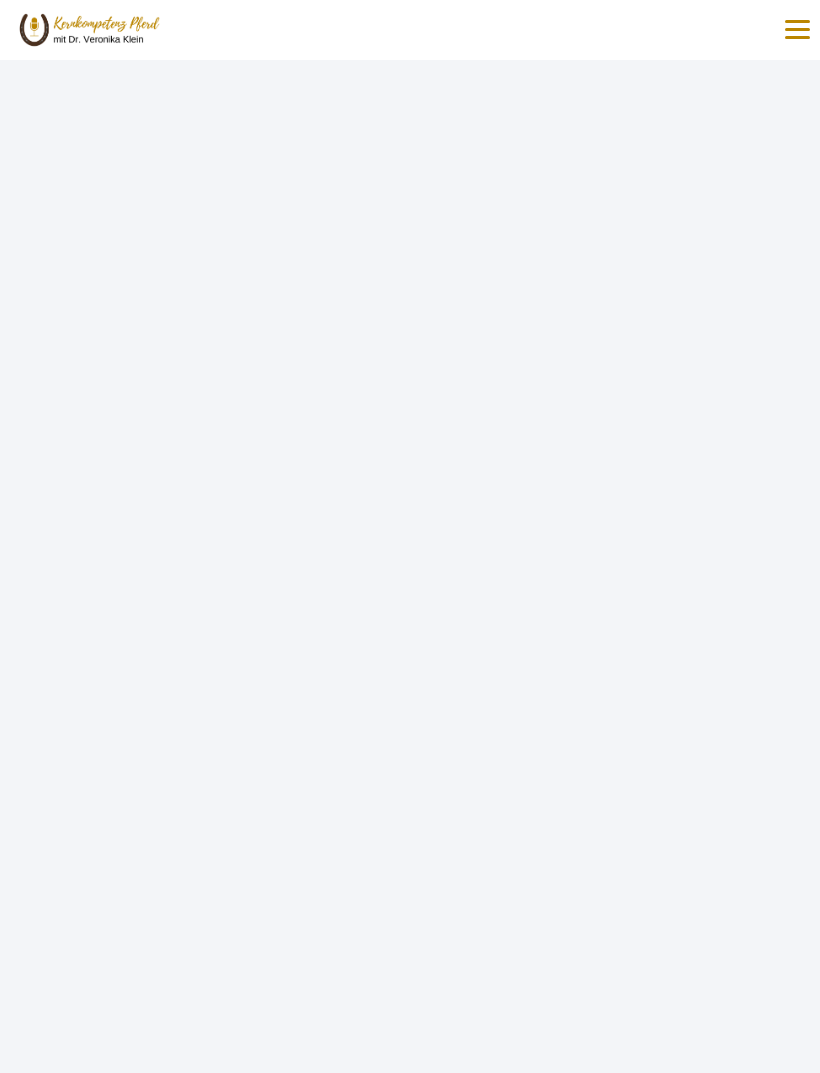 scroll, scrollTop: 0, scrollLeft: 0, axis: both 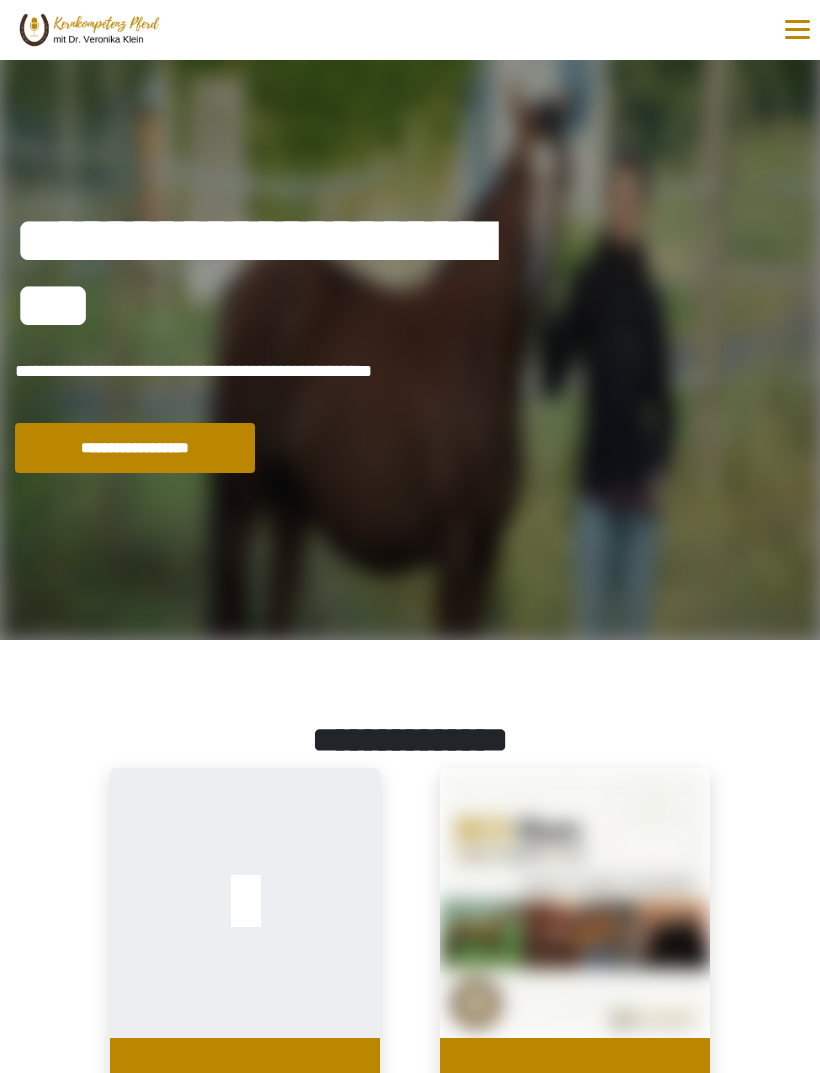 click 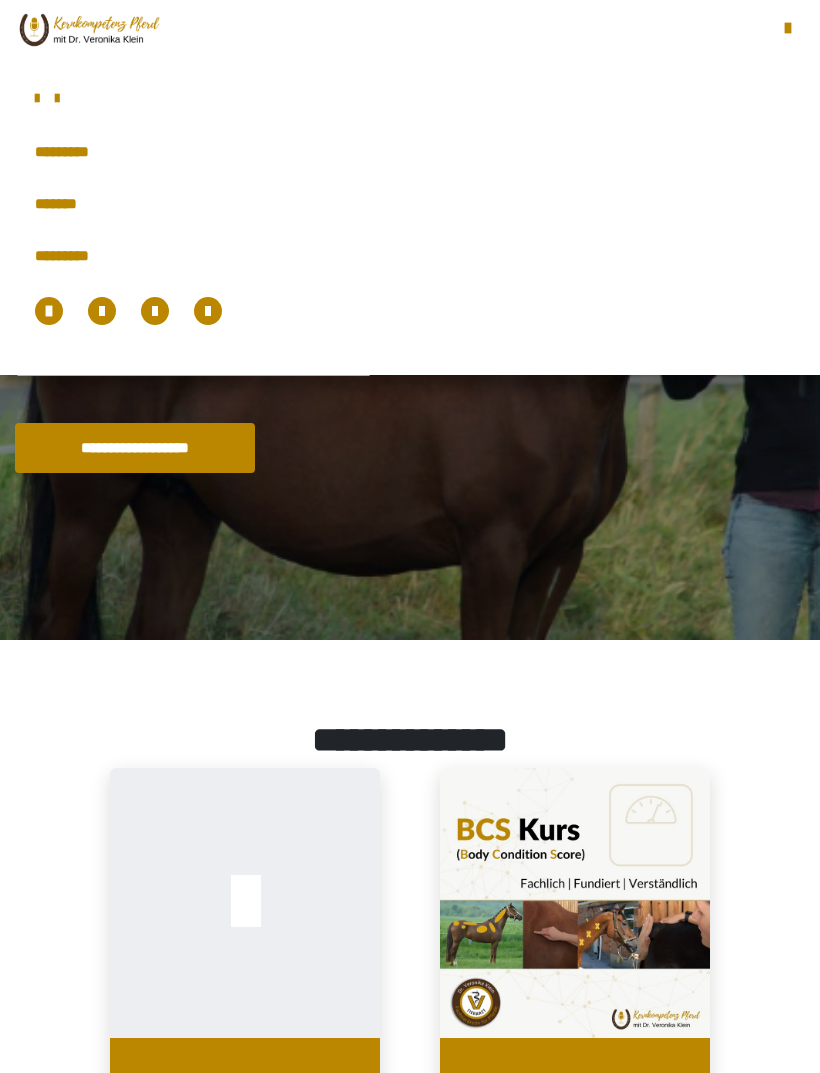 click on "**********" at bounding box center [0, 0] 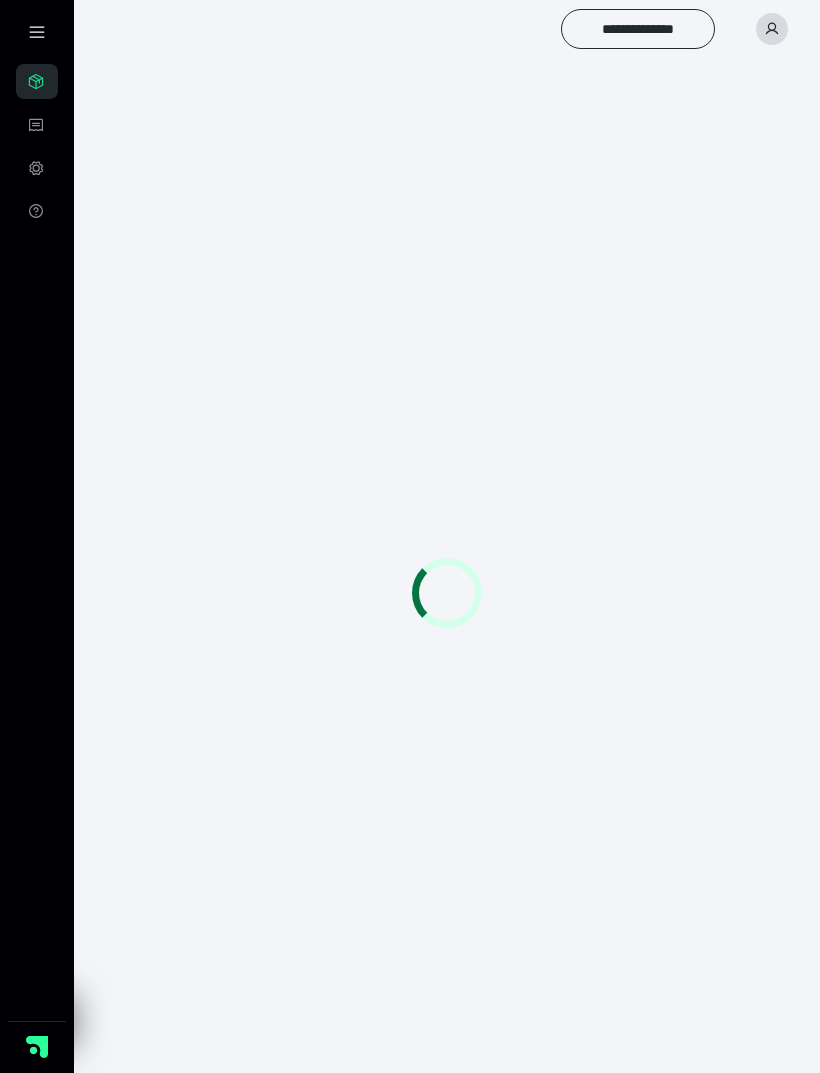 scroll, scrollTop: 0, scrollLeft: 0, axis: both 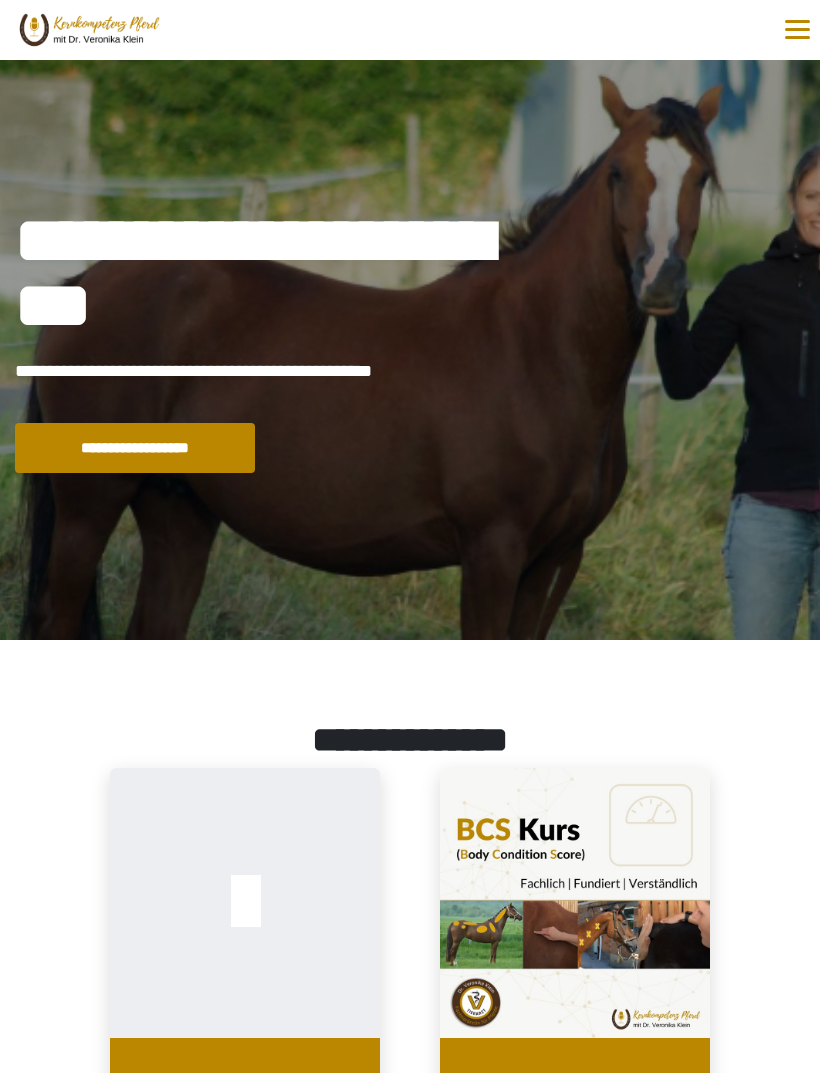 click 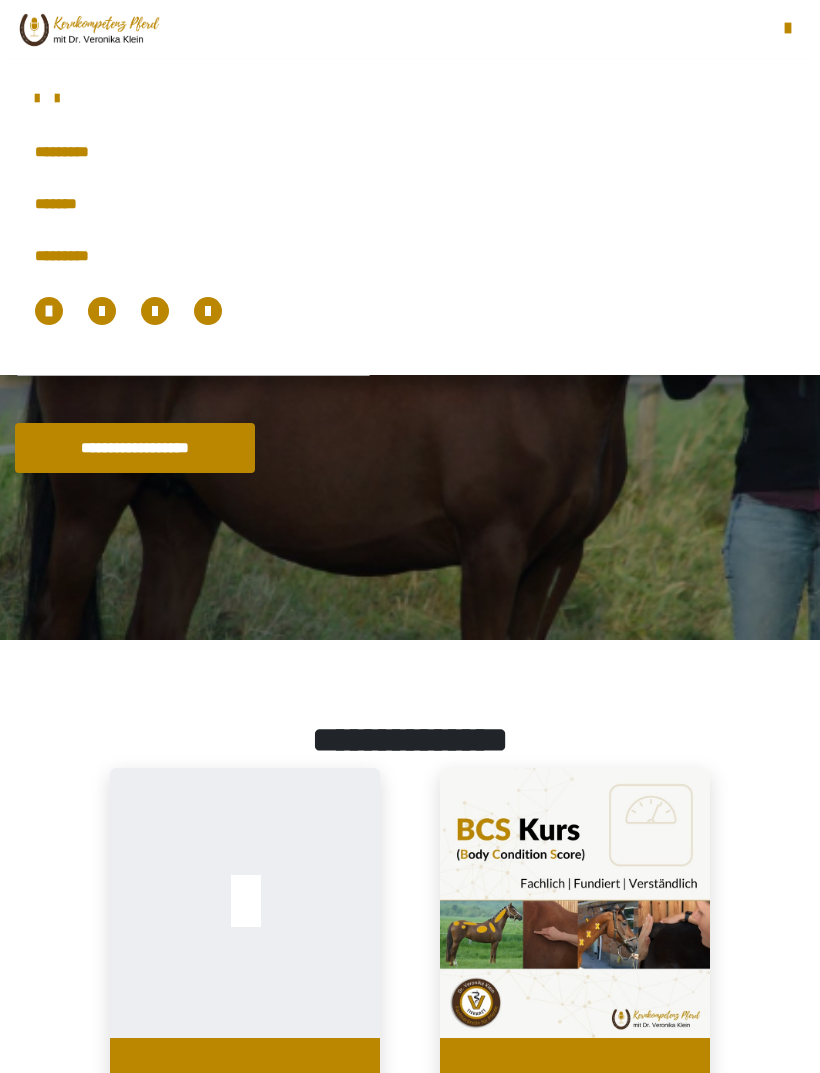click on "**********" at bounding box center [0, 0] 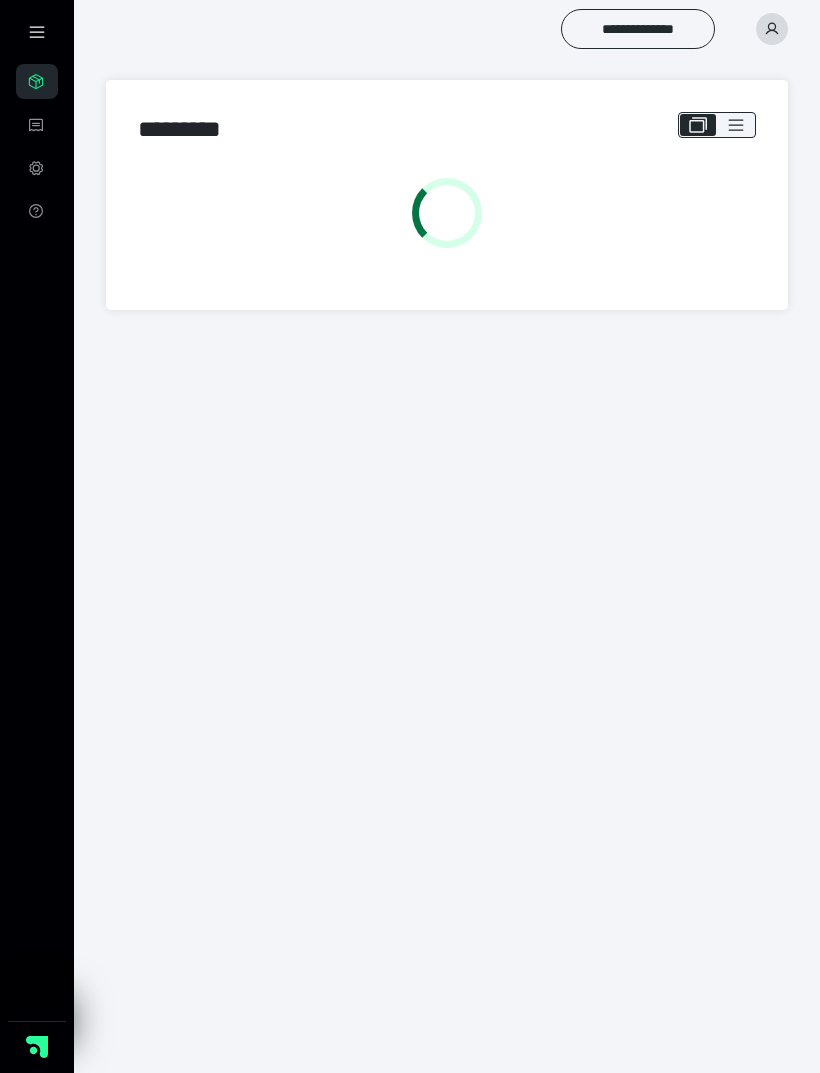 scroll, scrollTop: 0, scrollLeft: 0, axis: both 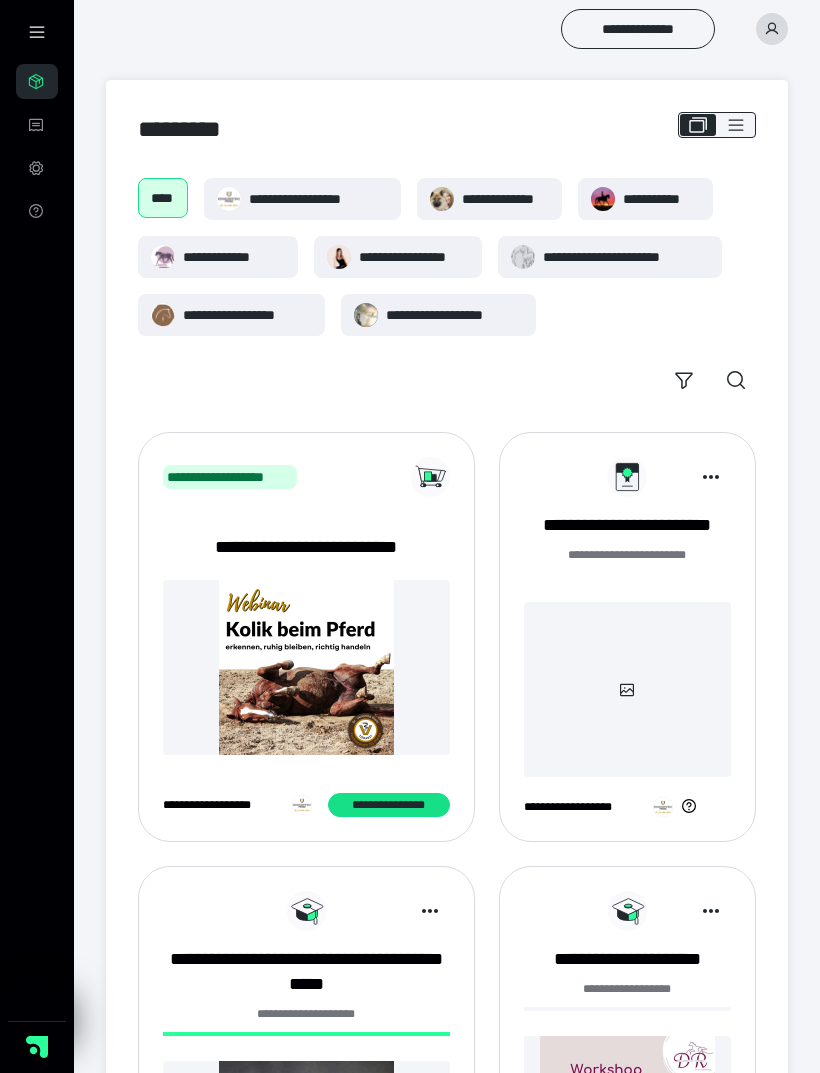 click on "**********" at bounding box center (318, 199) 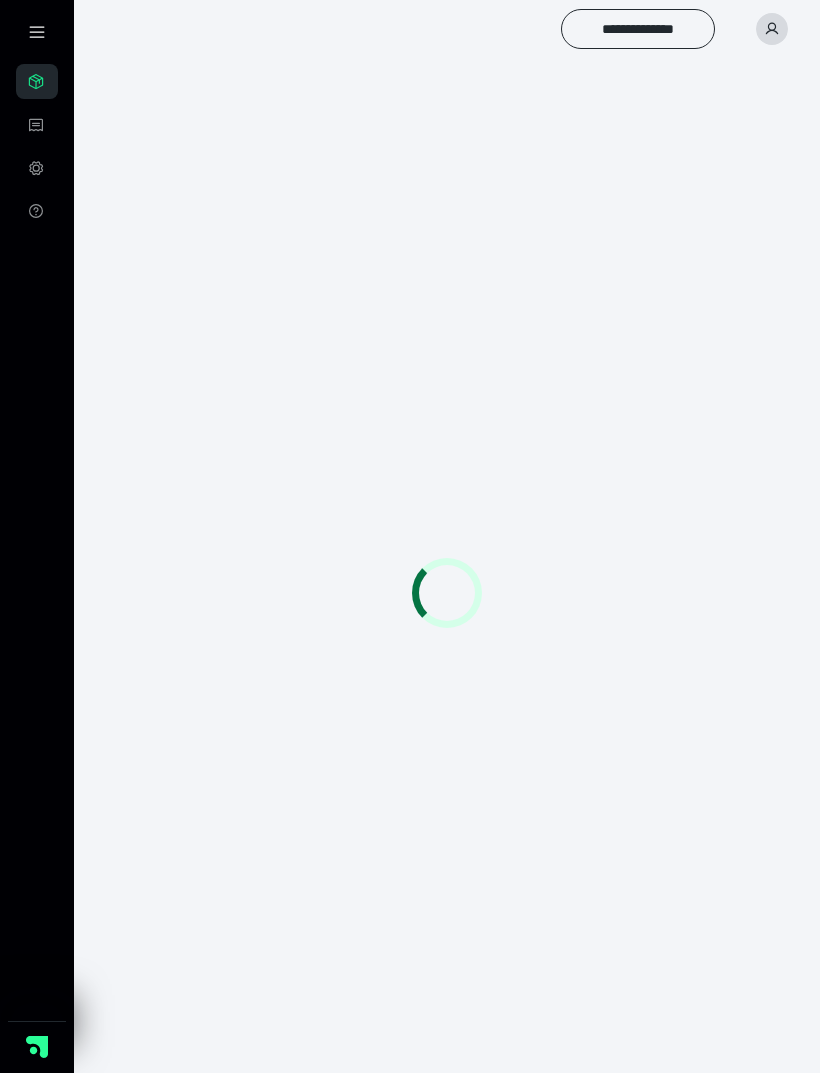 scroll, scrollTop: 0, scrollLeft: 0, axis: both 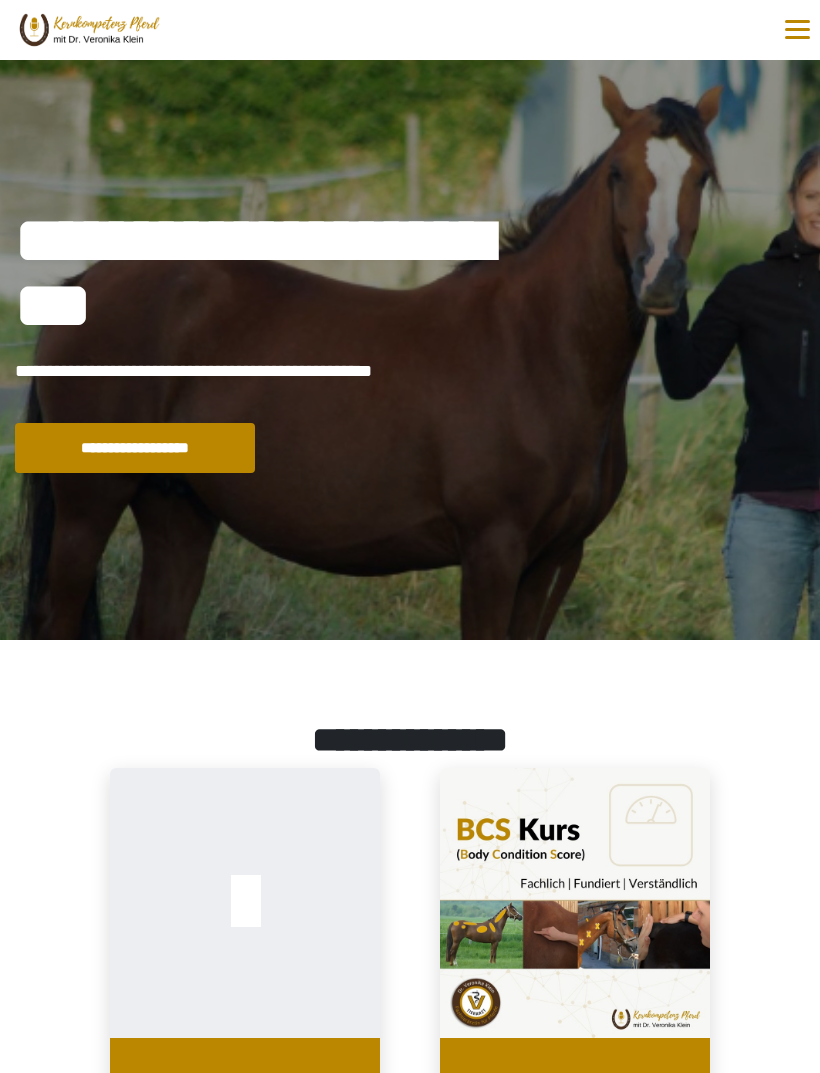 click at bounding box center (797, 30) 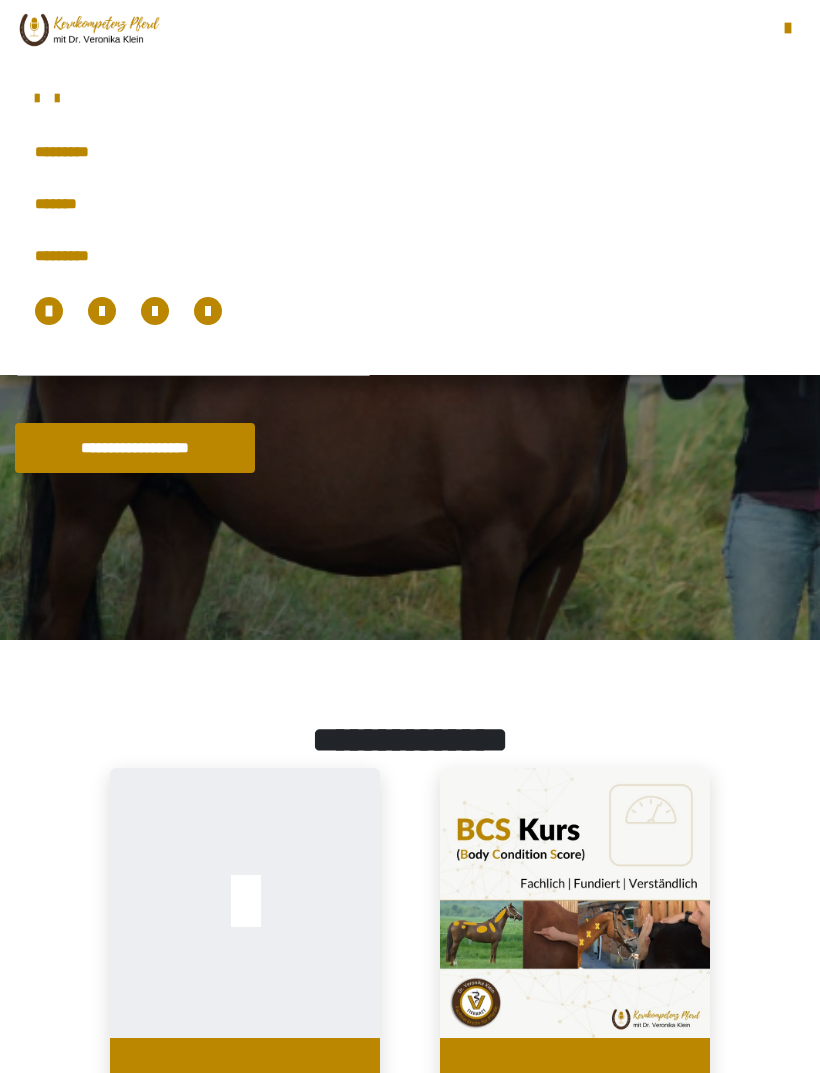 click on "**********" at bounding box center (0, 0) 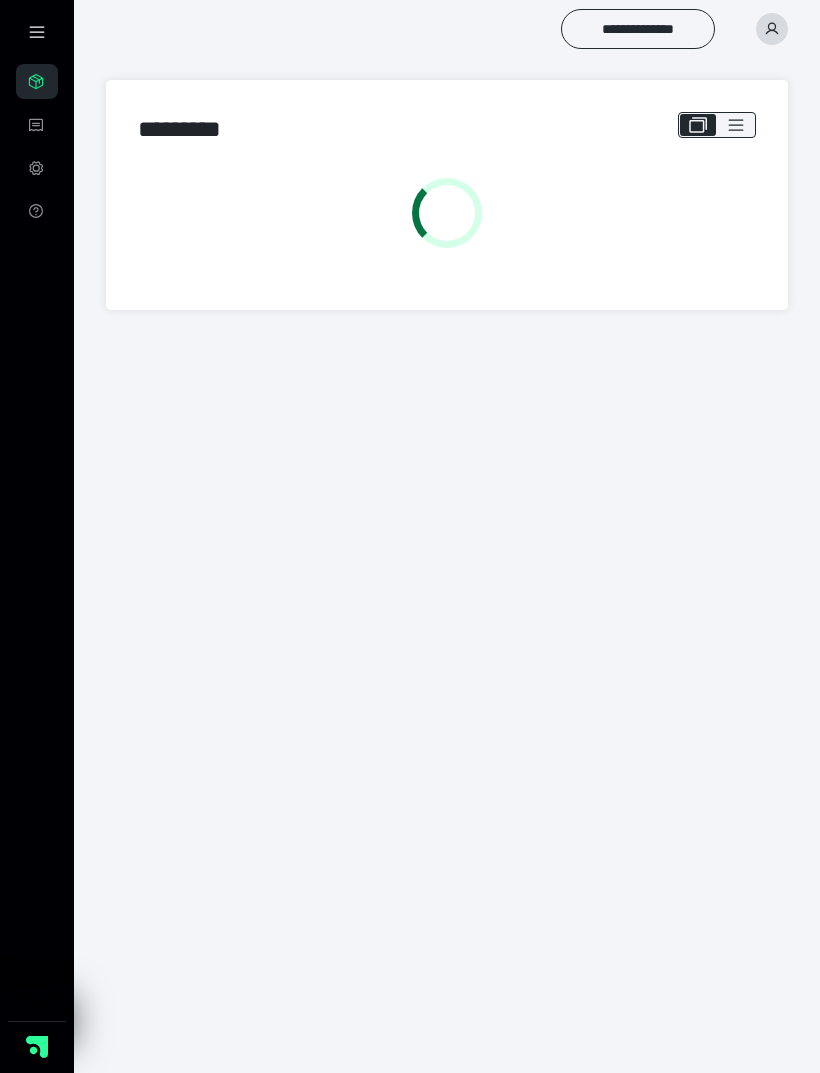 scroll, scrollTop: 0, scrollLeft: 0, axis: both 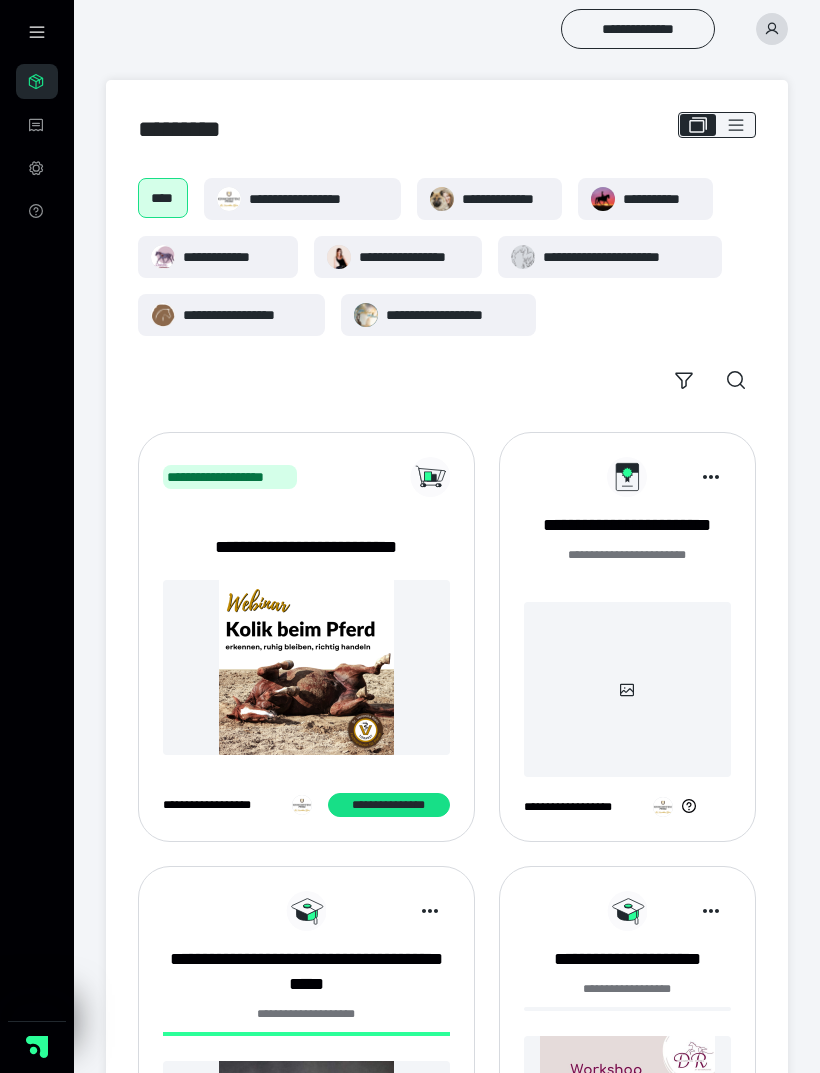 click on "**********" at bounding box center [234, 257] 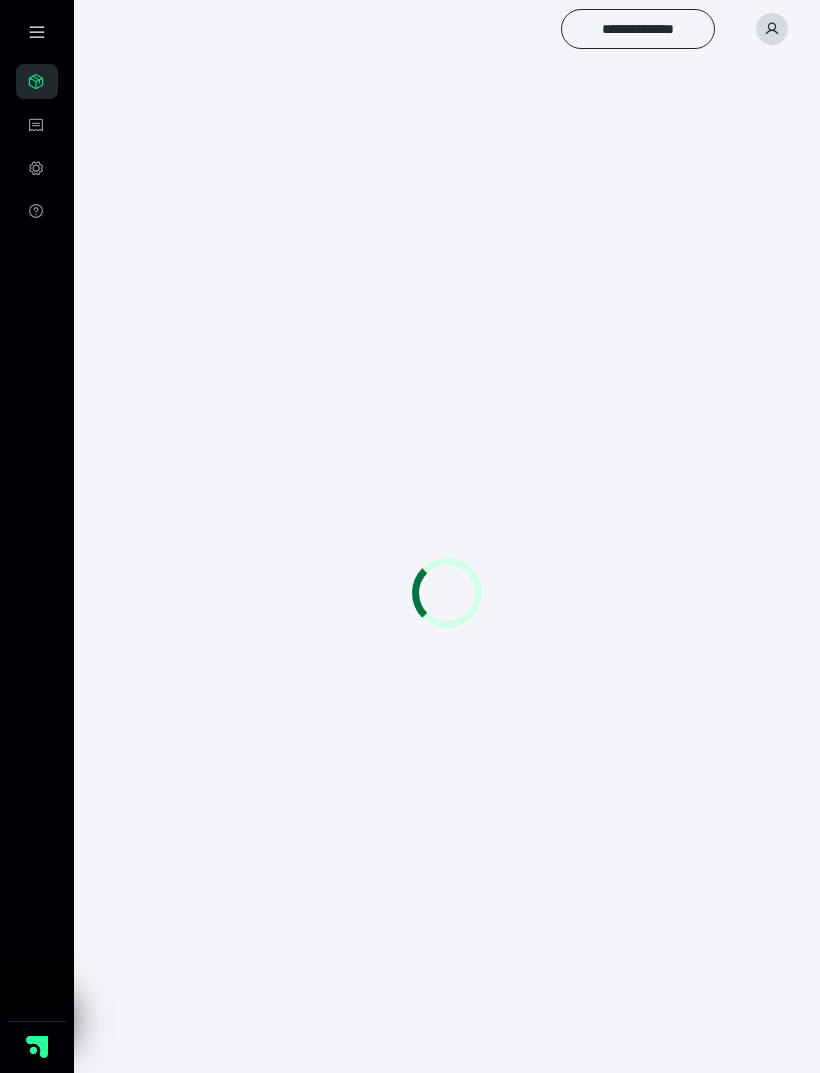 scroll, scrollTop: 0, scrollLeft: 0, axis: both 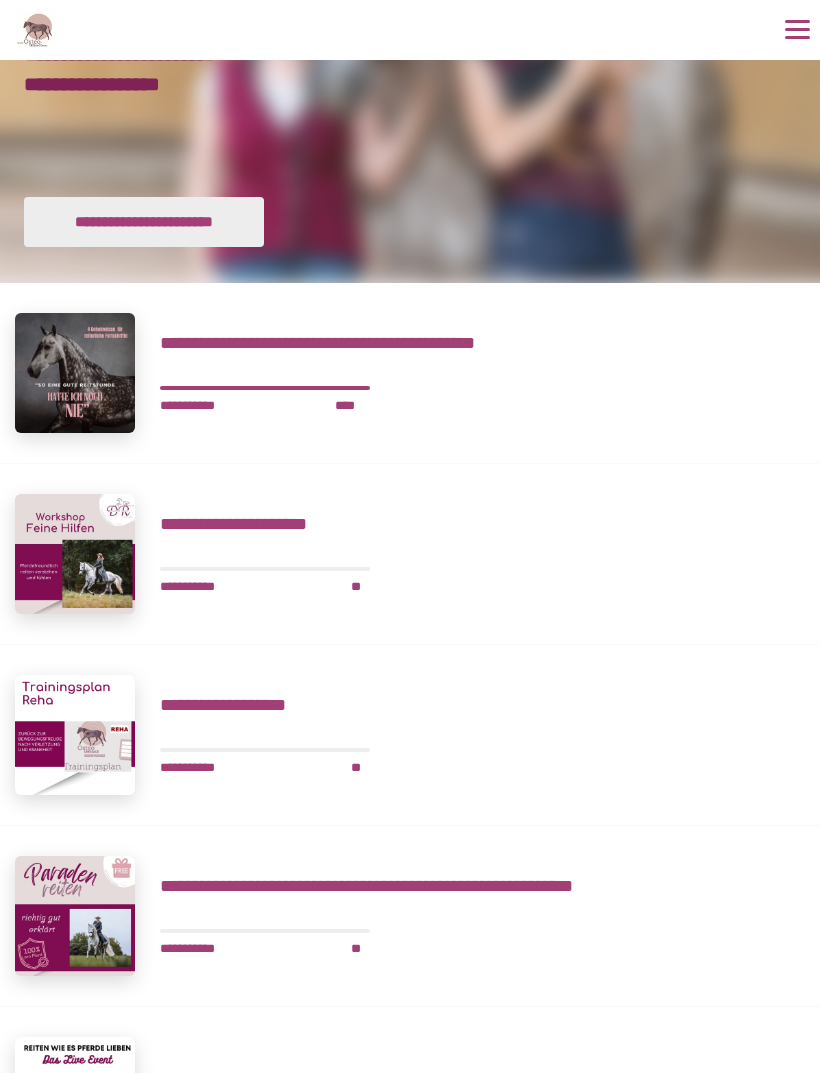 click on "**********" at bounding box center [482, 524] 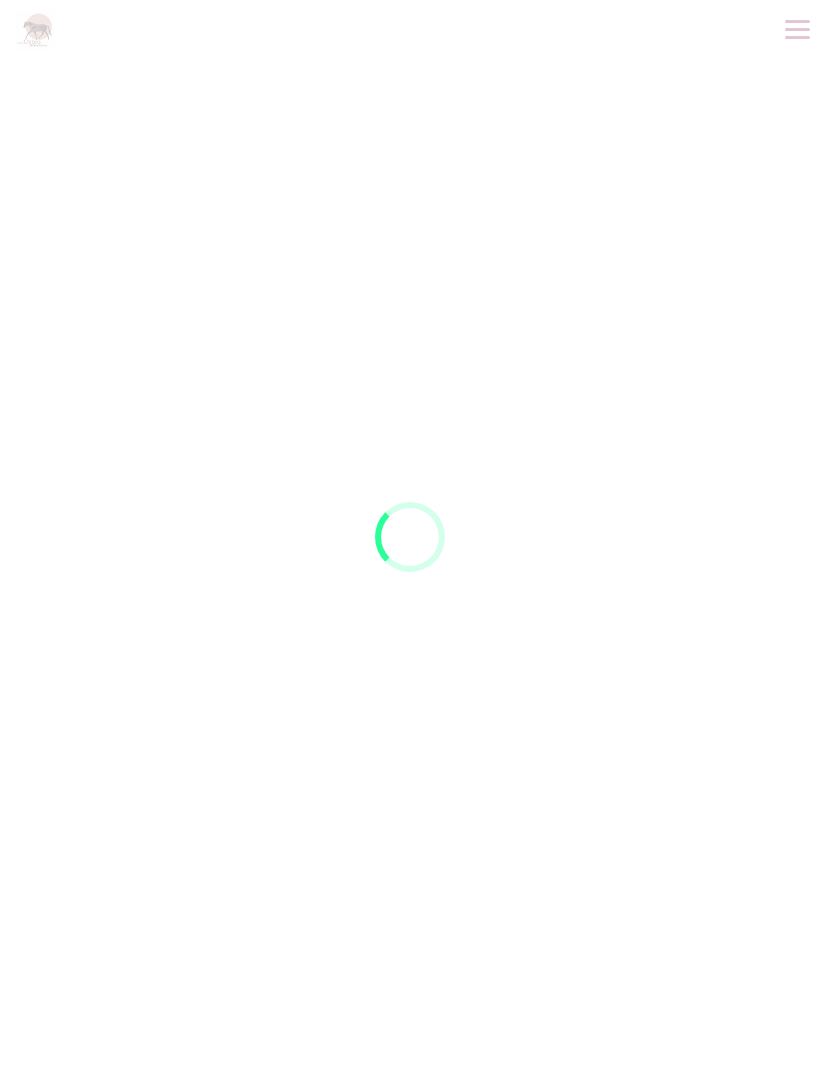 scroll, scrollTop: 0, scrollLeft: 0, axis: both 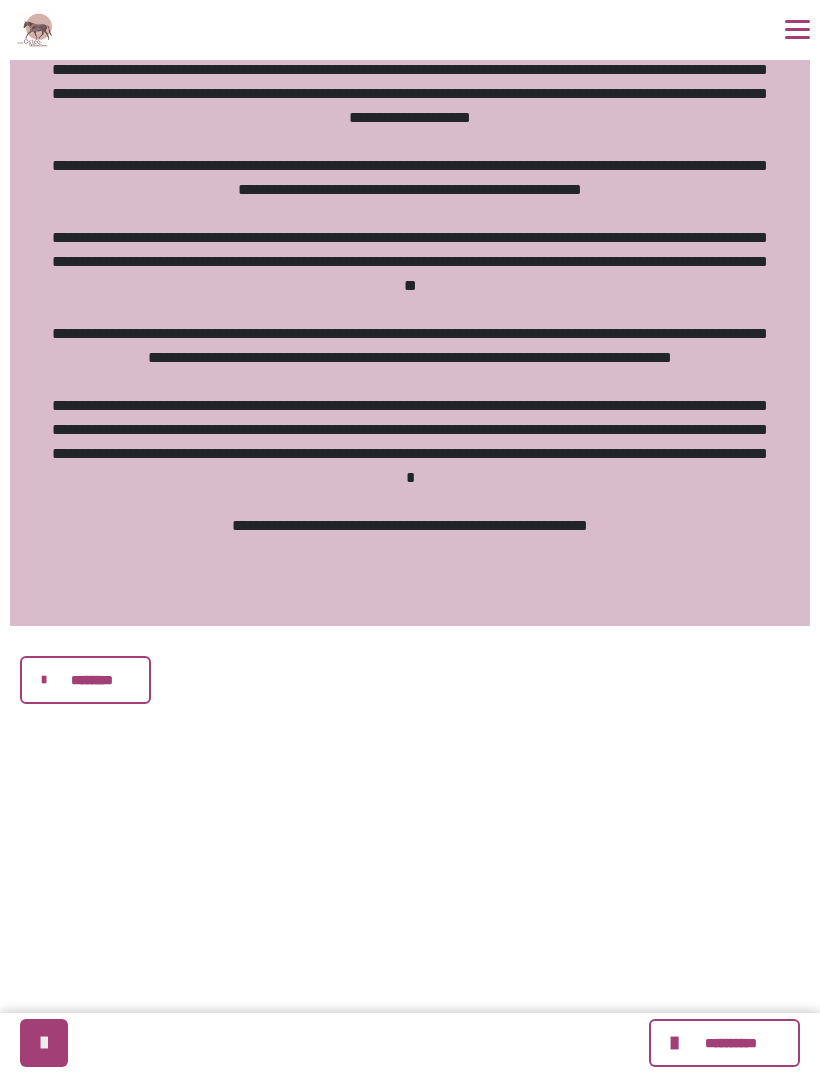 click on "********" at bounding box center [92, 680] 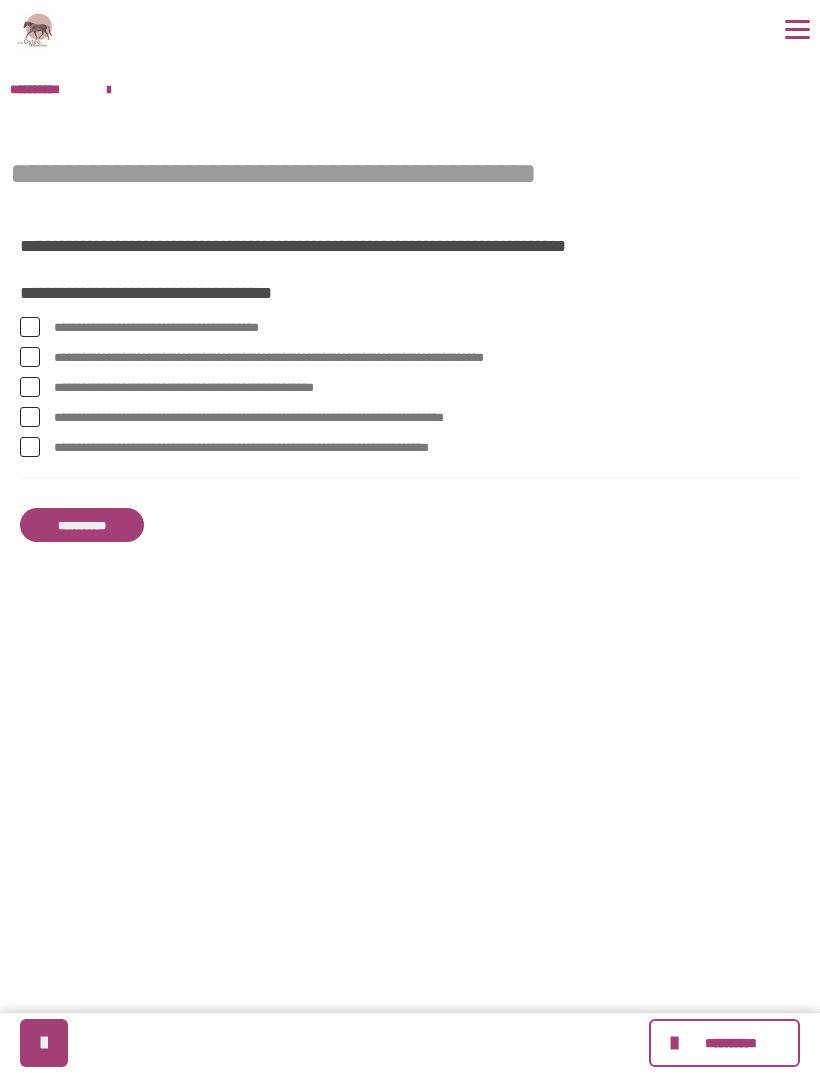 click on "**********" at bounding box center [427, 328] 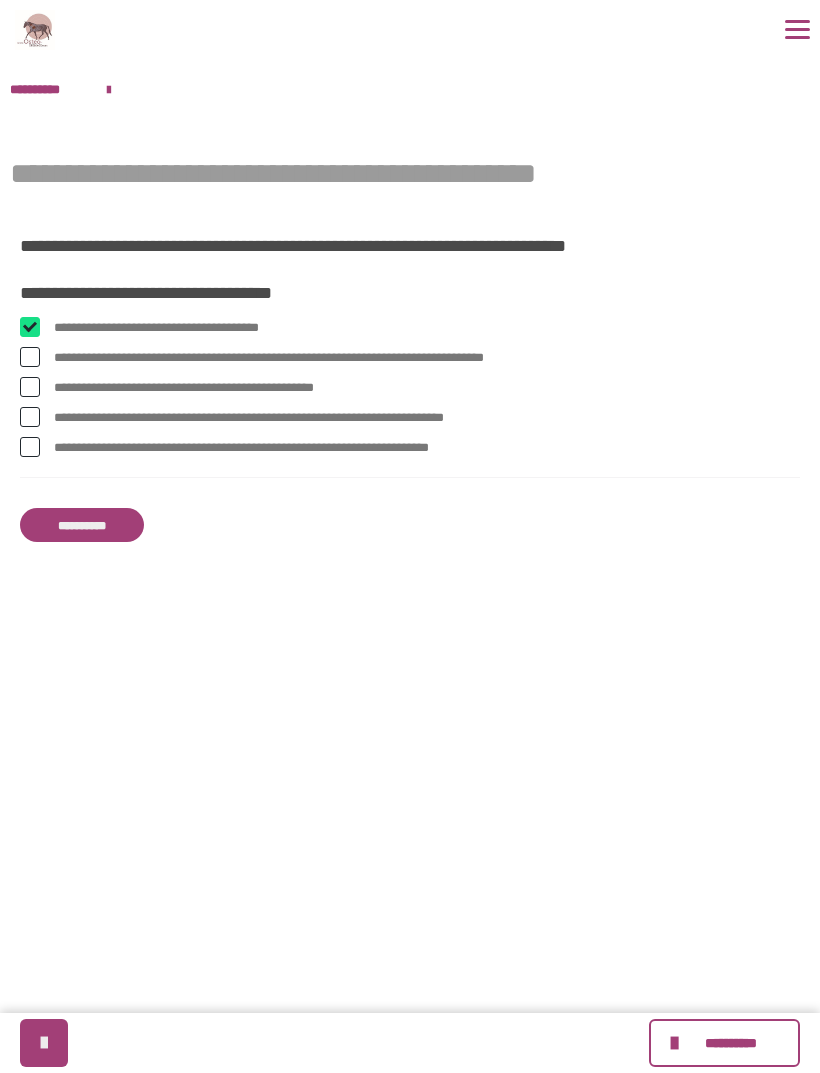 checkbox on "****" 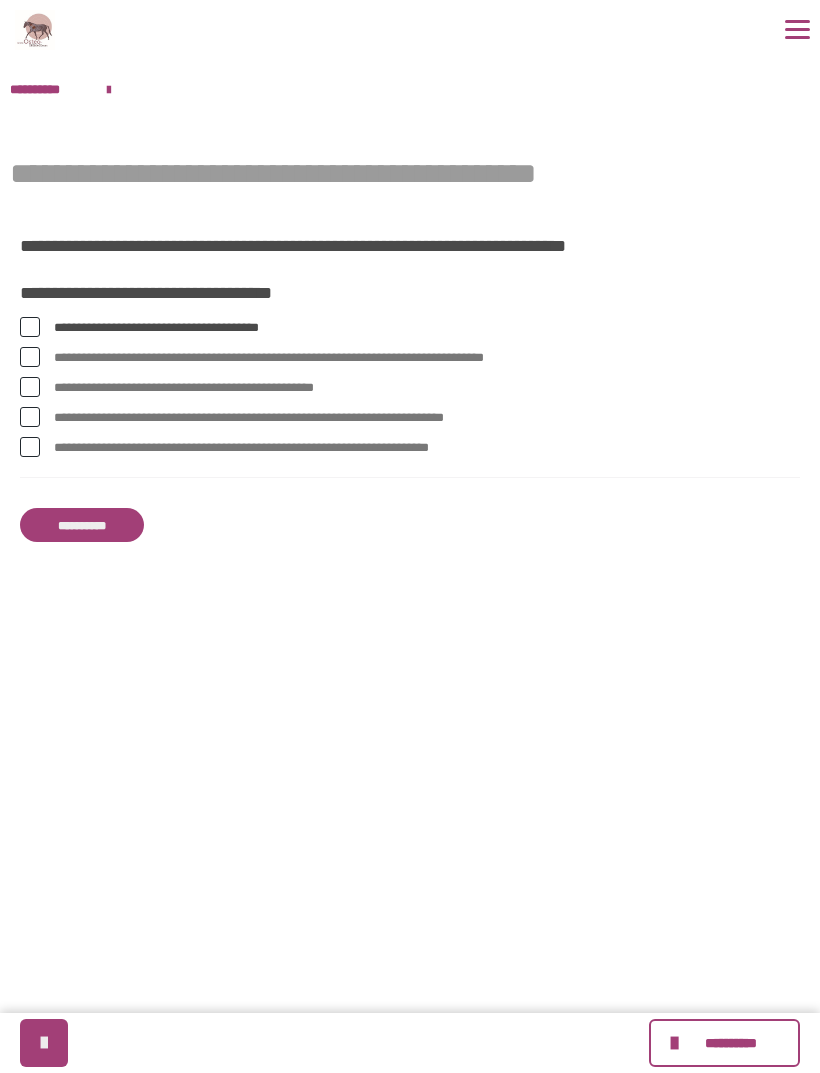 click on "**********" at bounding box center [427, 388] 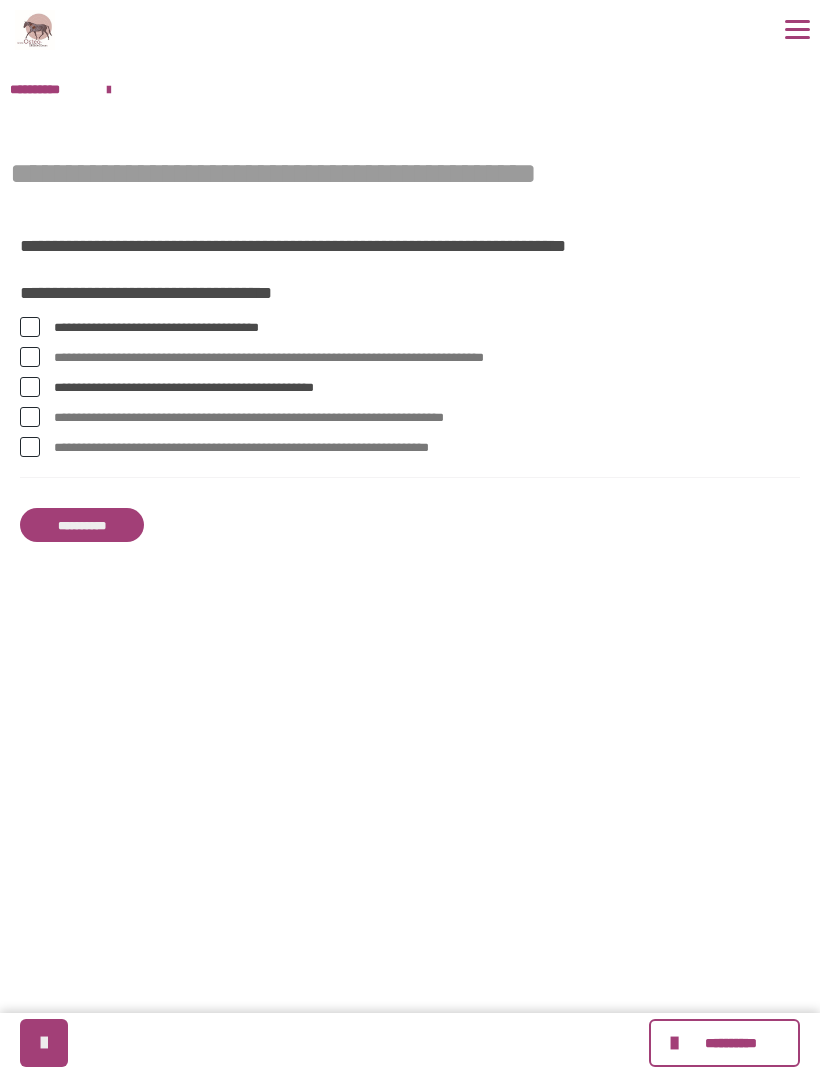 click on "**********" at bounding box center (427, 418) 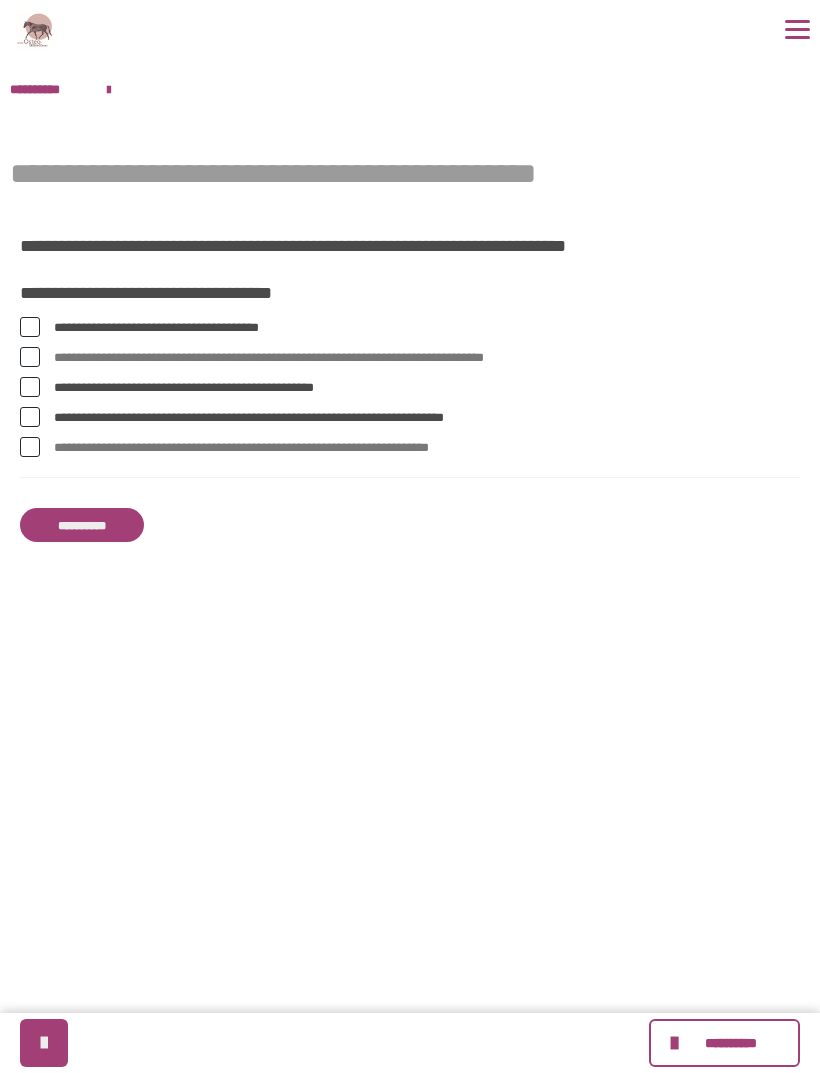 click at bounding box center (30, 447) 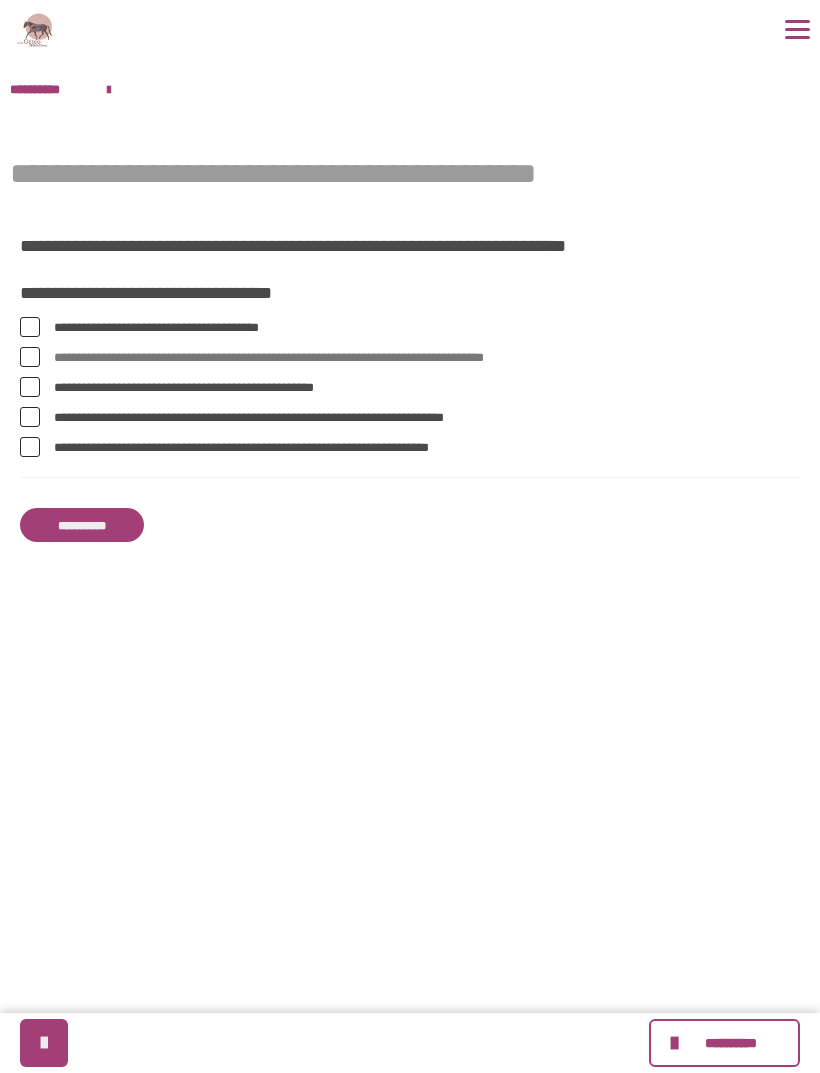 click on "**********" at bounding box center [82, 525] 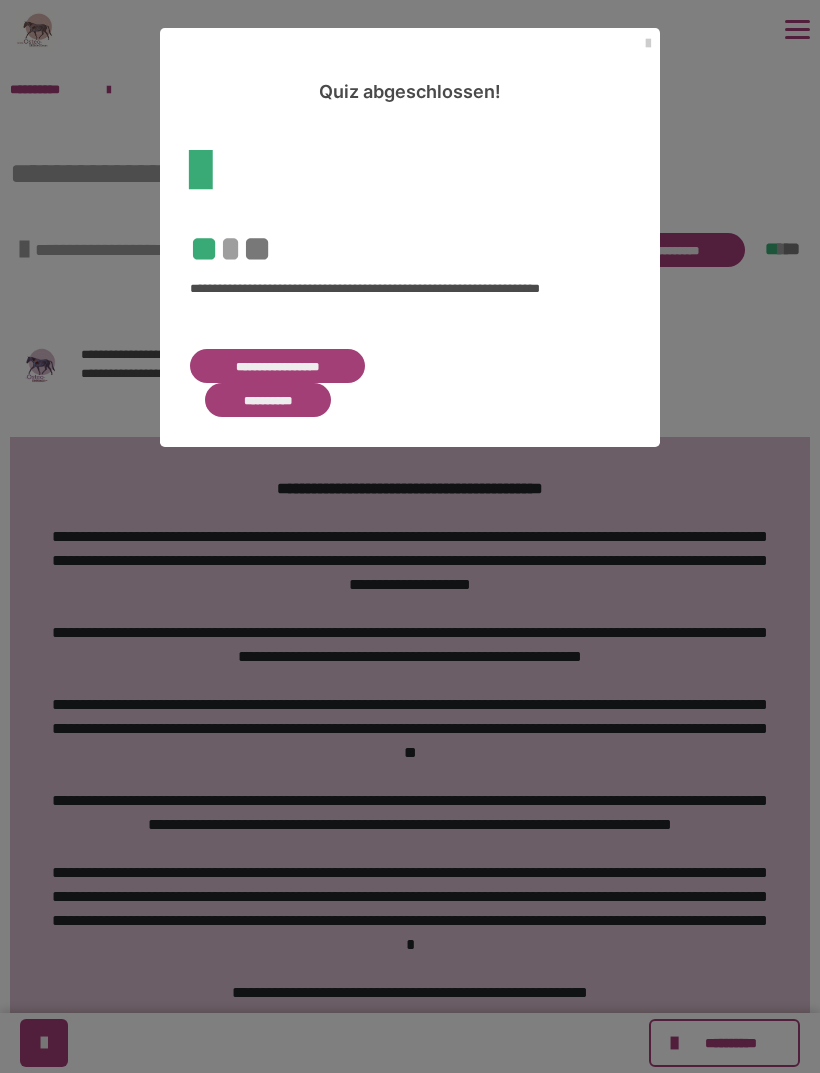 click on "**********" at bounding box center (277, 366) 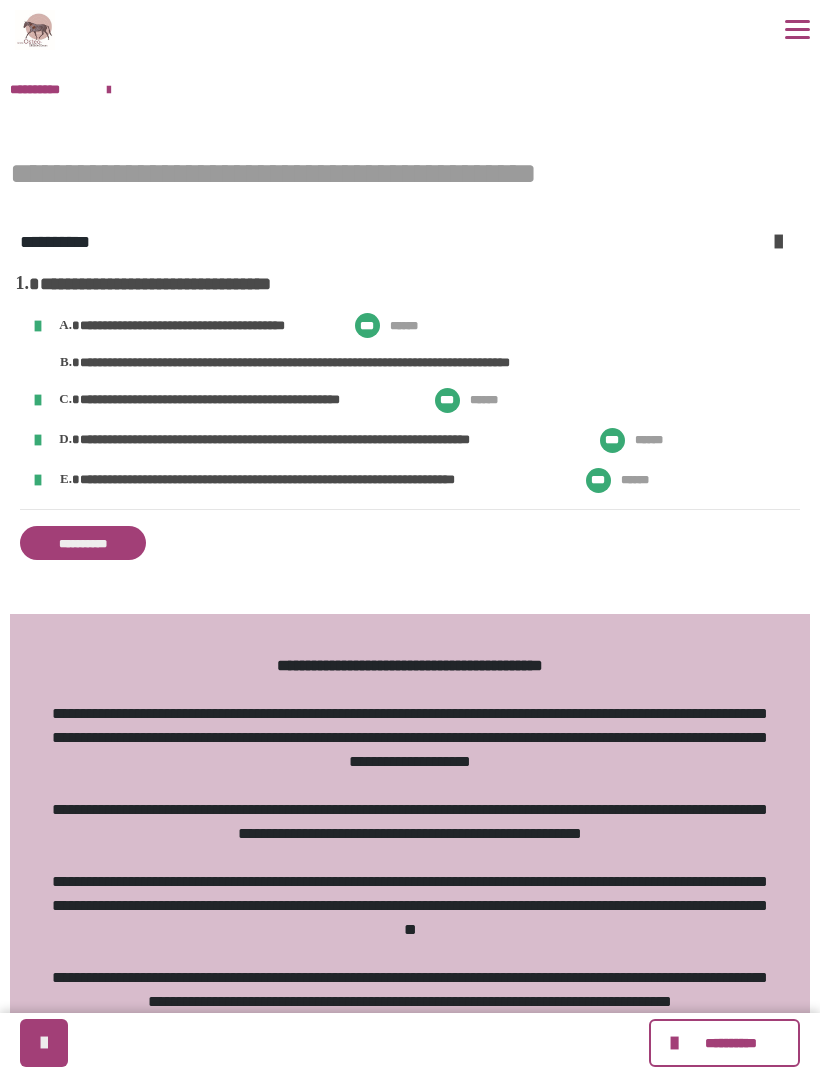 click on "**********" at bounding box center [83, 543] 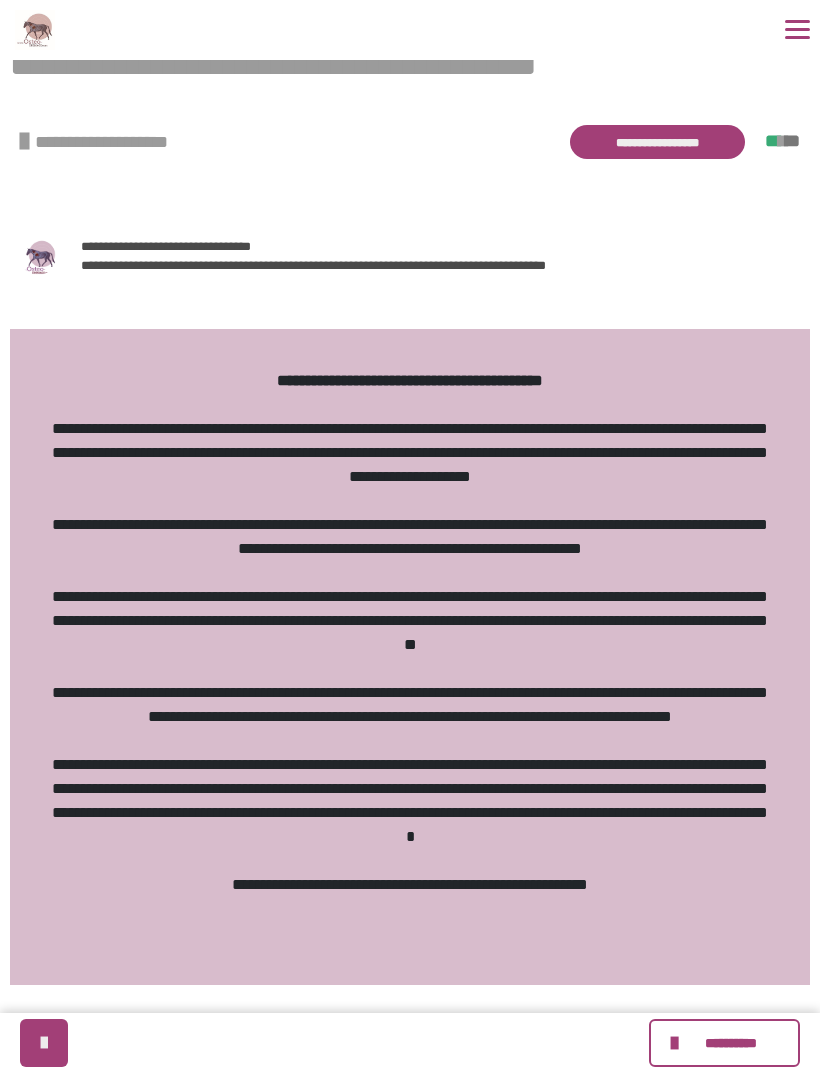 scroll, scrollTop: 239, scrollLeft: 0, axis: vertical 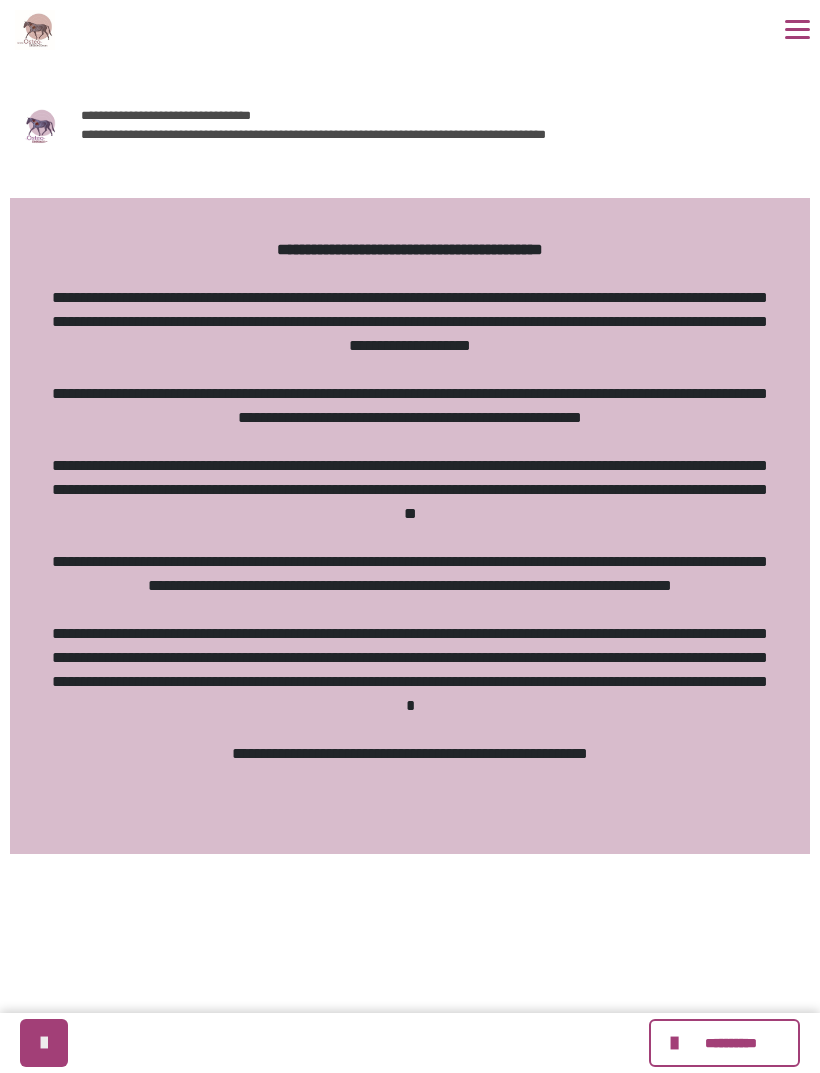 click at bounding box center (677, 1043) 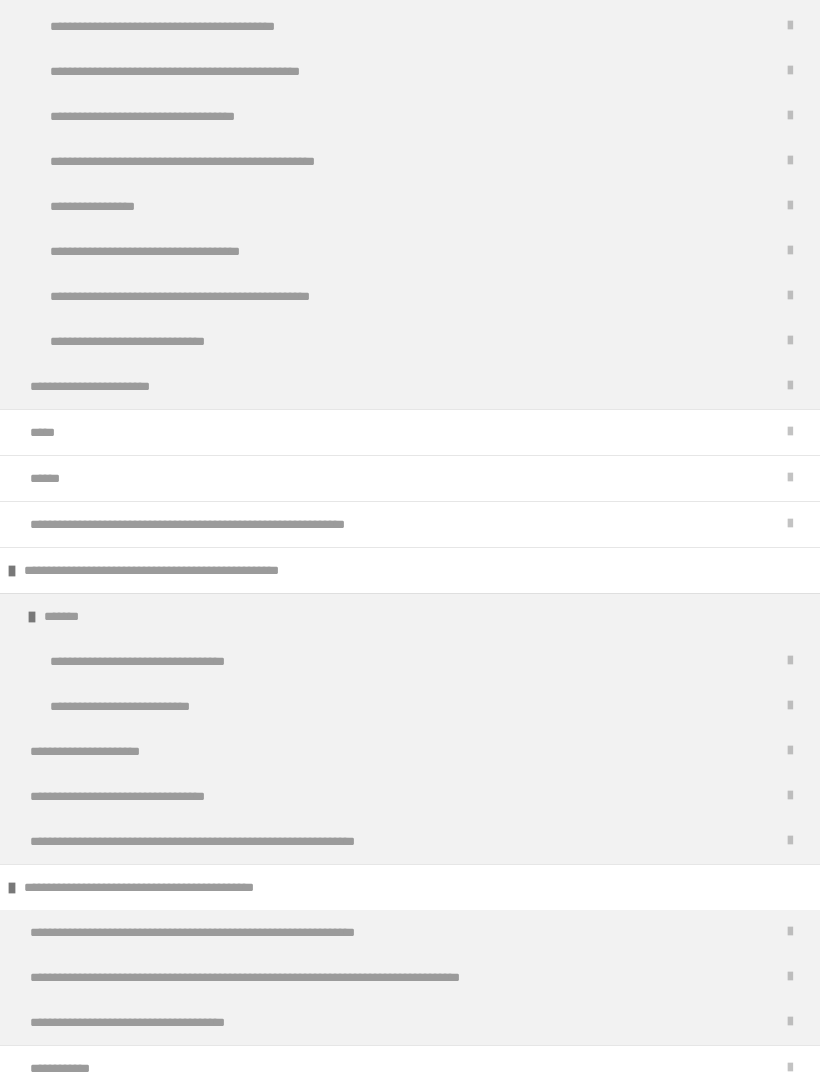 scroll, scrollTop: 2277, scrollLeft: 0, axis: vertical 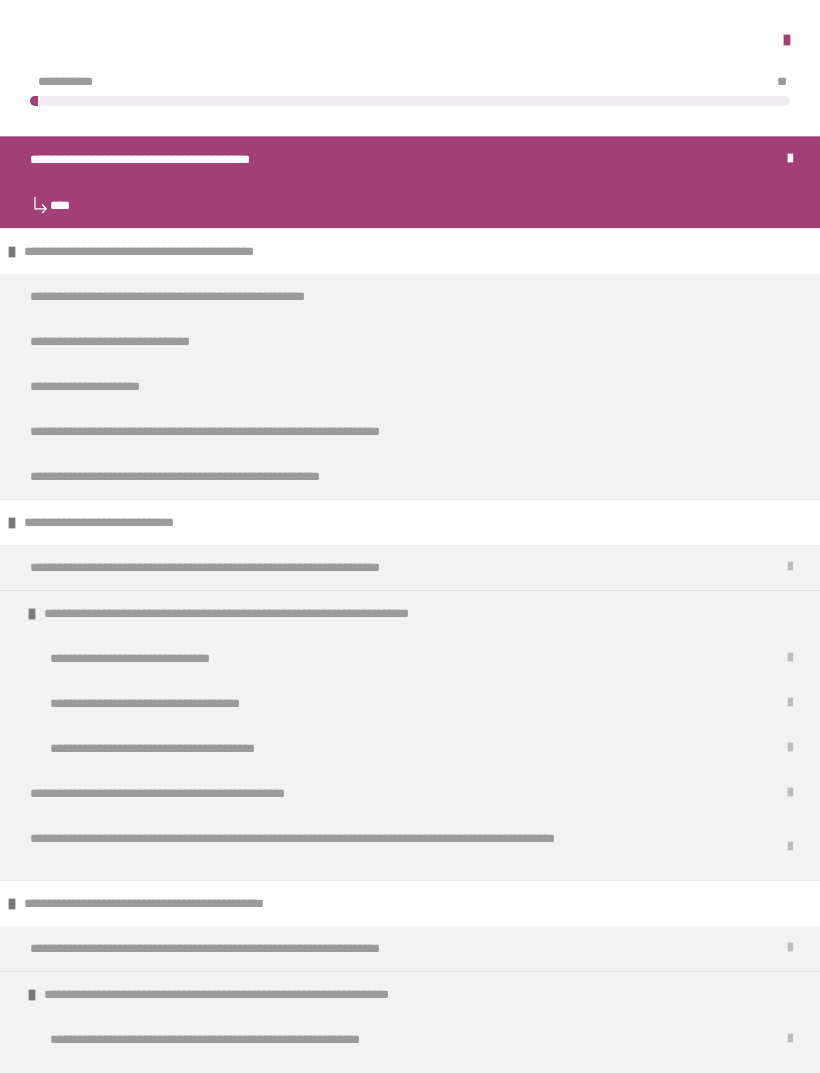 click on "**********" at bounding box center (210, 296) 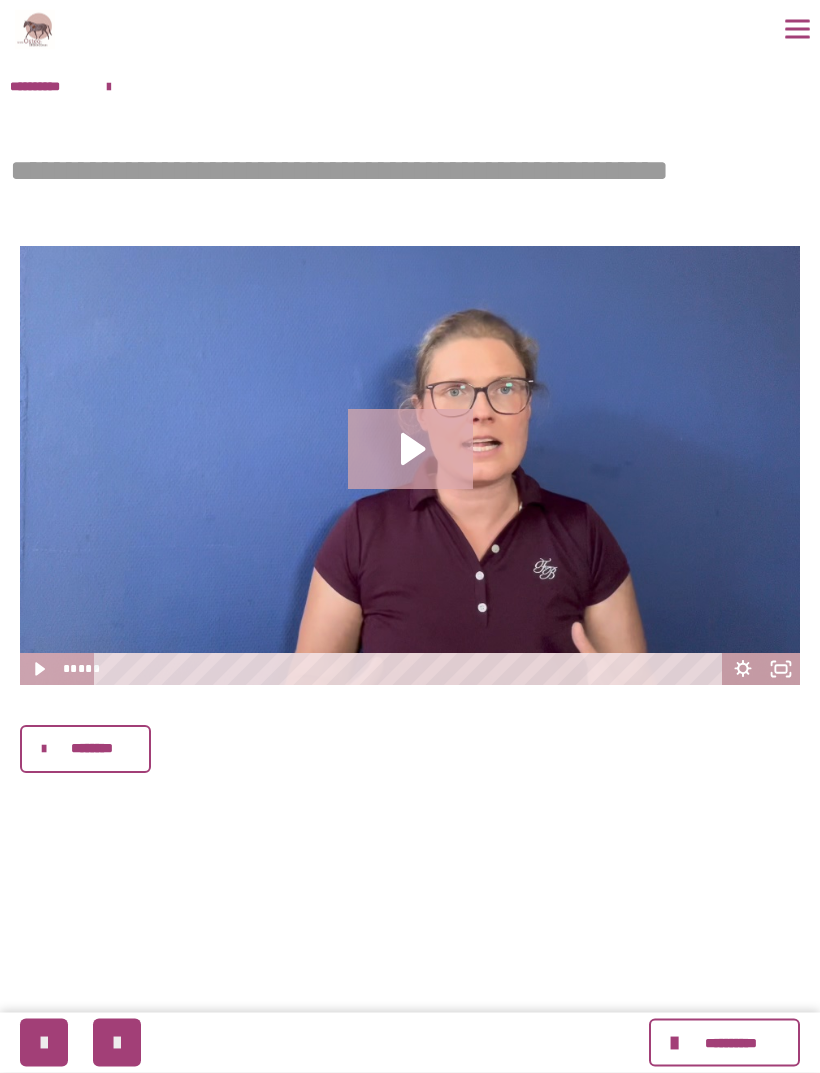 scroll, scrollTop: 0, scrollLeft: 0, axis: both 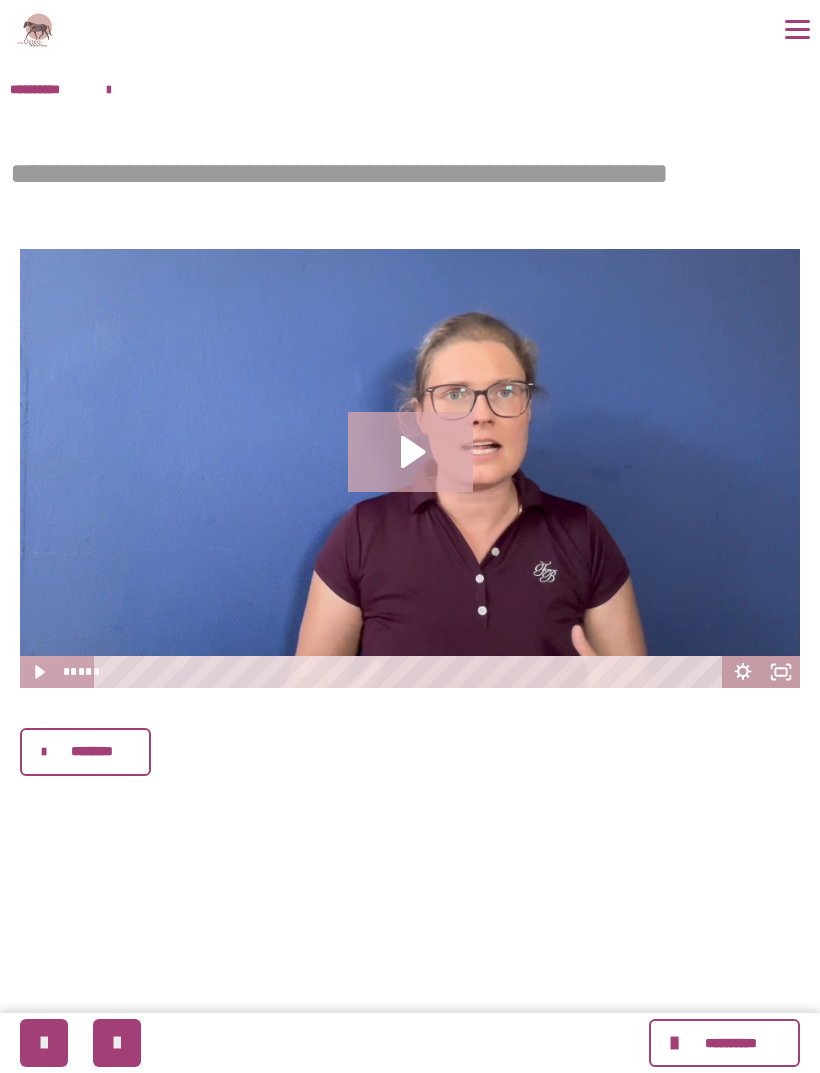 click 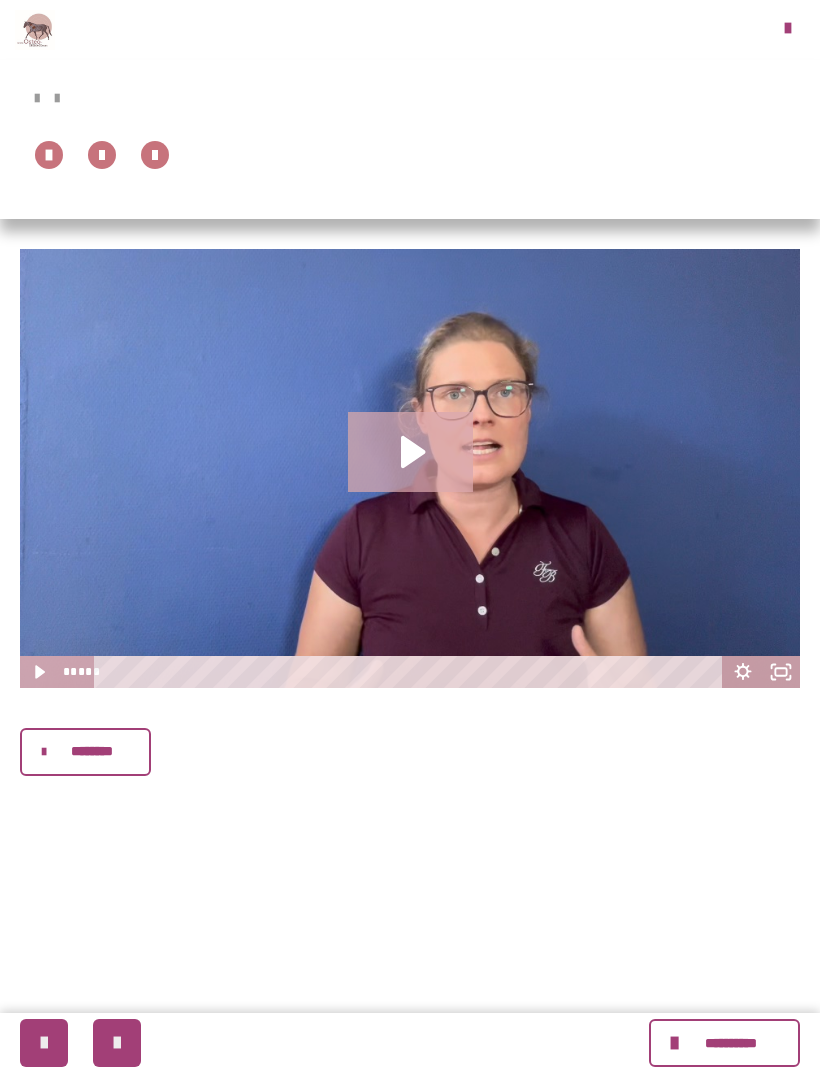 click on "**********" at bounding box center (0, 0) 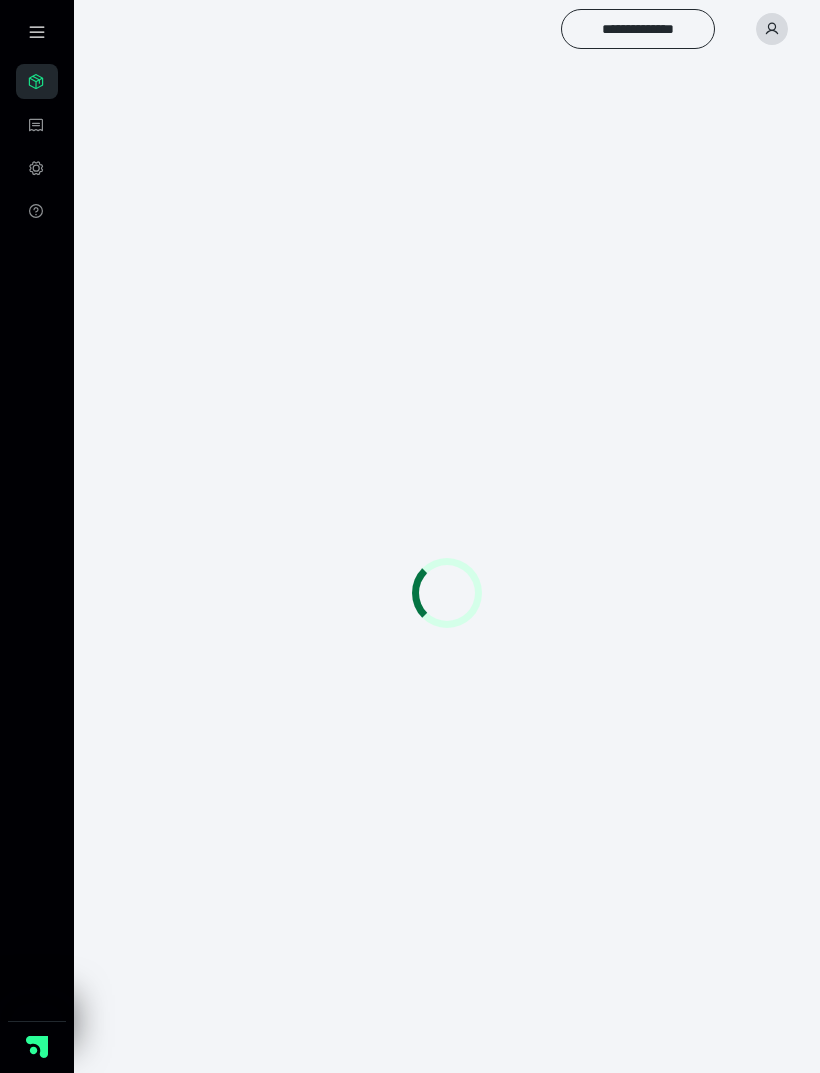 scroll, scrollTop: 0, scrollLeft: 0, axis: both 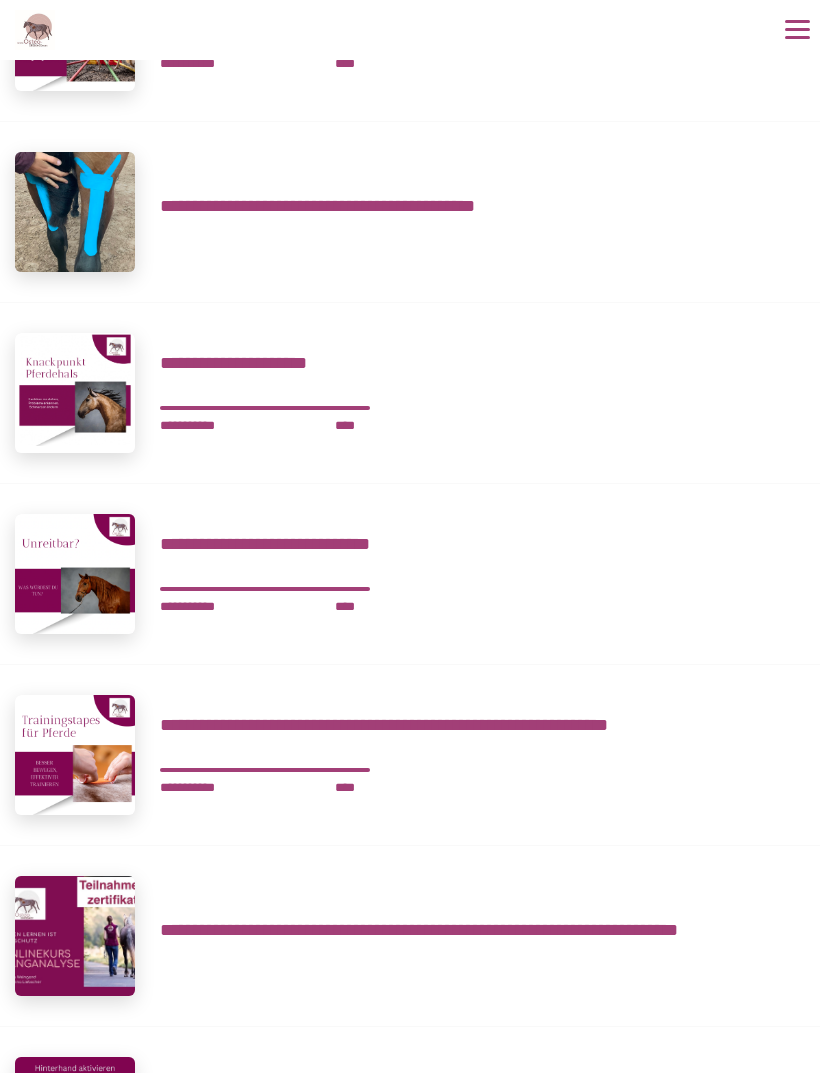 click on "**********" at bounding box center (482, 363) 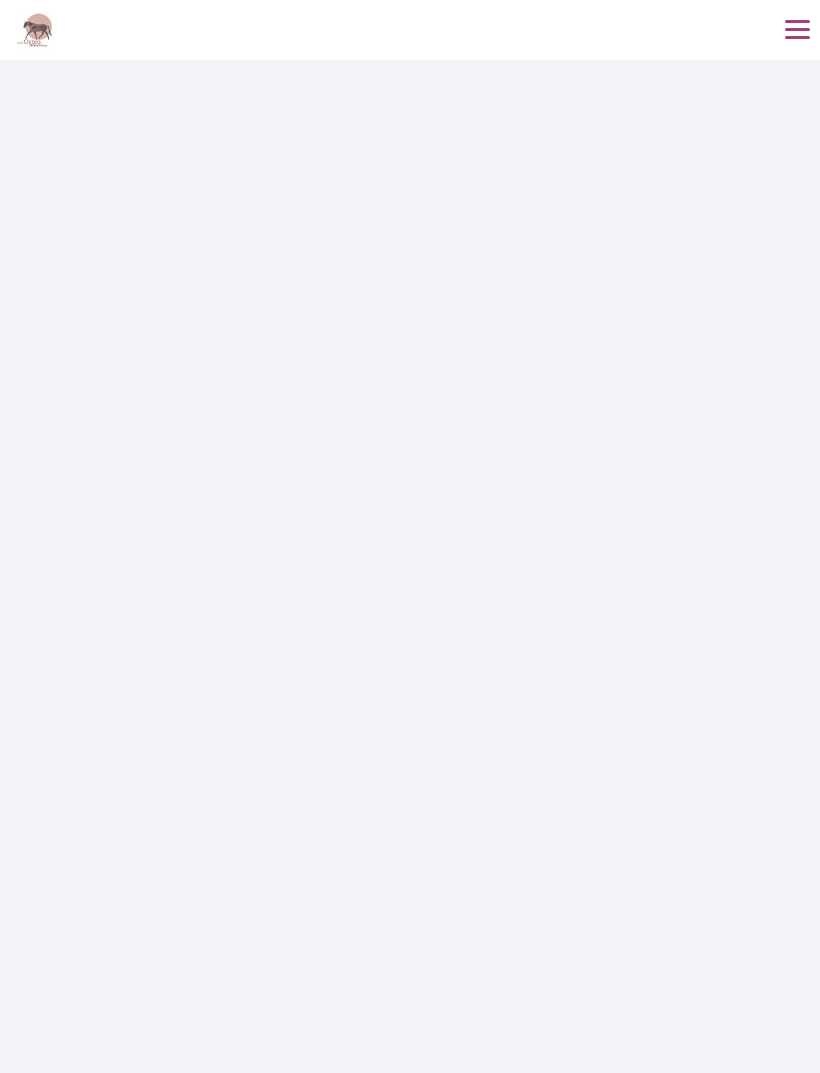 scroll, scrollTop: 0, scrollLeft: 0, axis: both 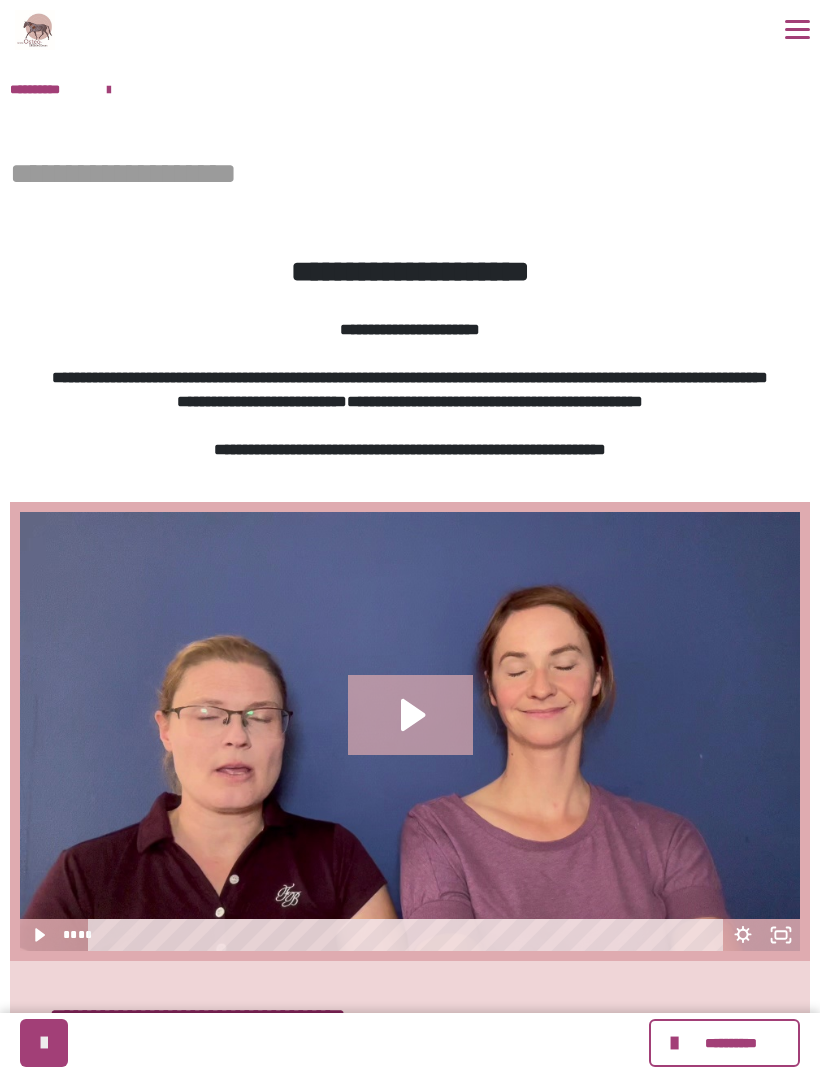 click at bounding box center [677, 1043] 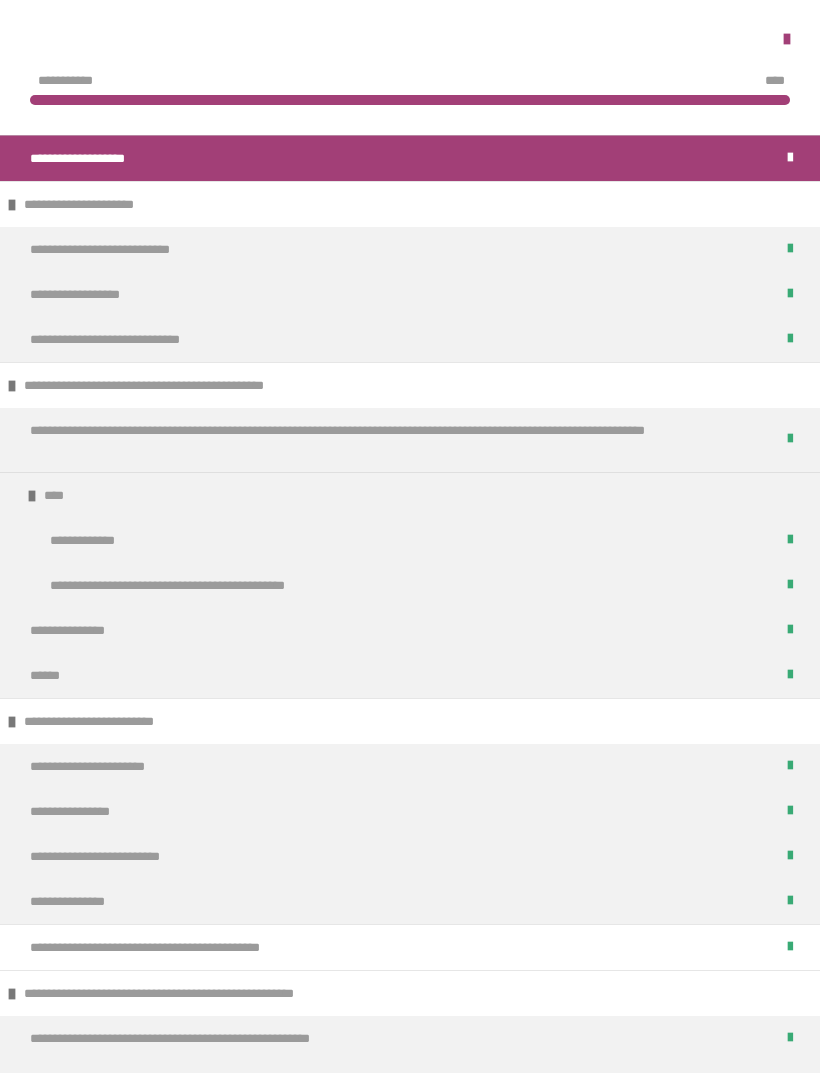 scroll, scrollTop: 189, scrollLeft: 0, axis: vertical 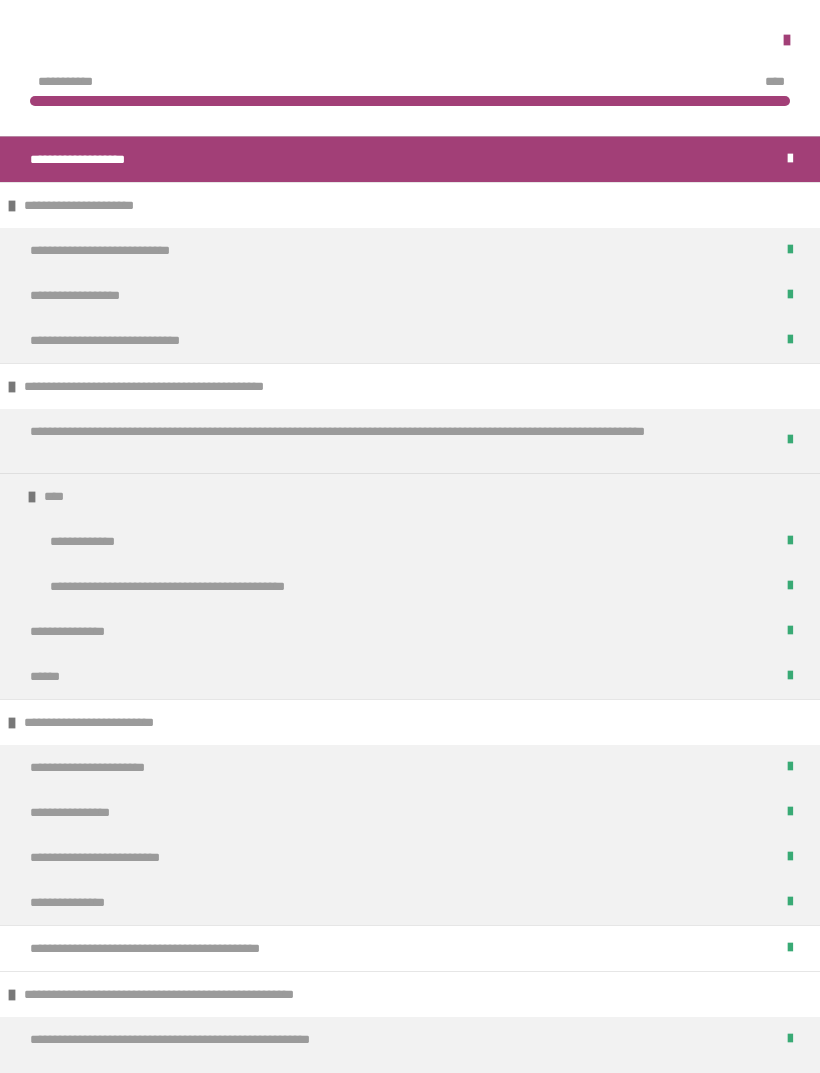 click at bounding box center (410, 40) 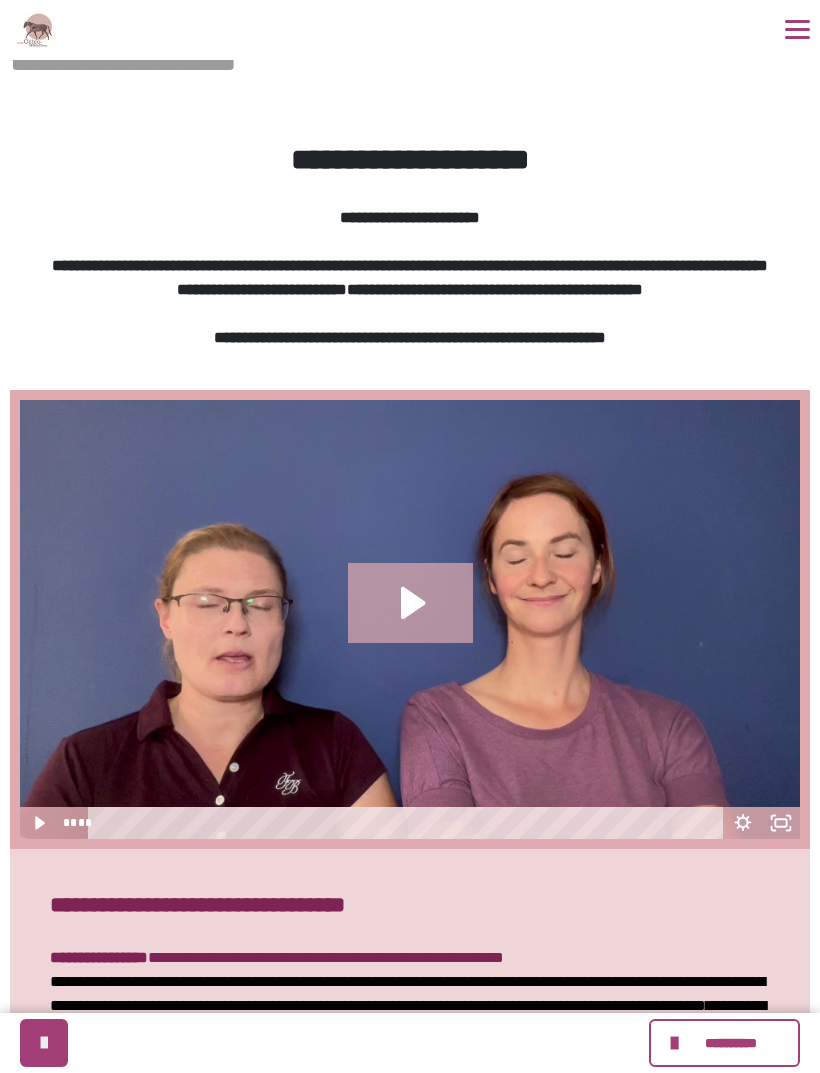 scroll, scrollTop: 0, scrollLeft: 0, axis: both 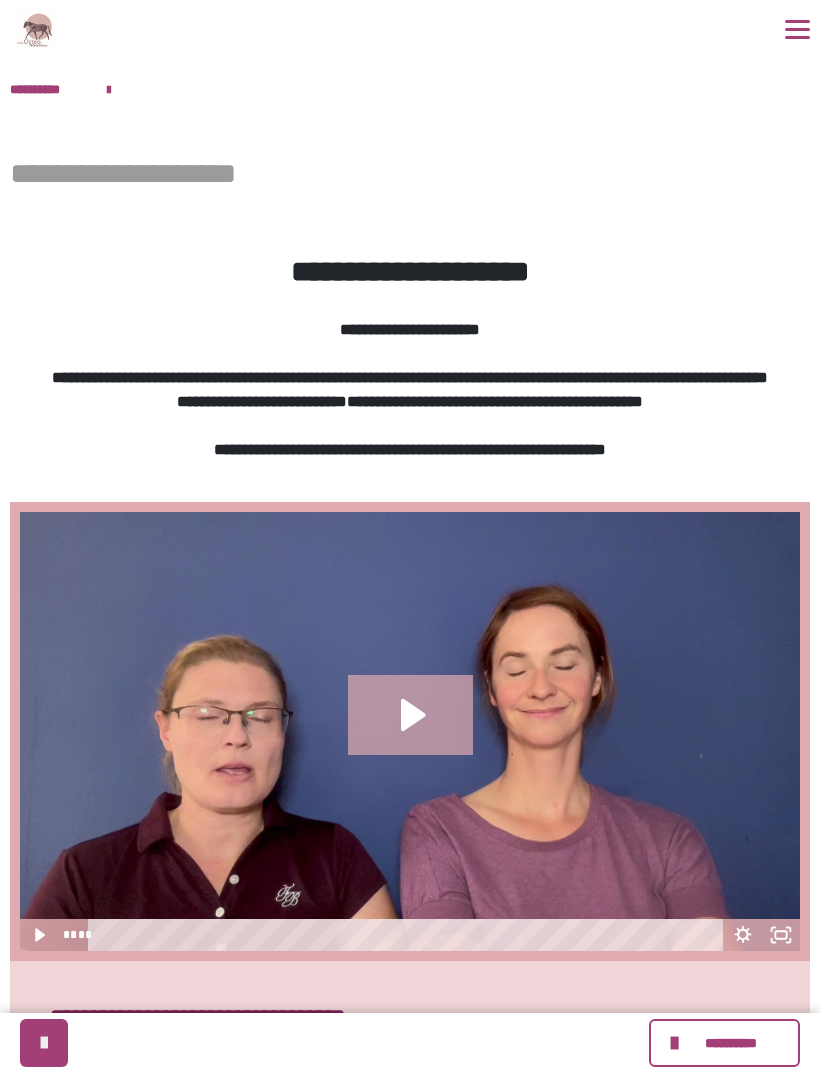 click on "**********" at bounding box center (48, 89) 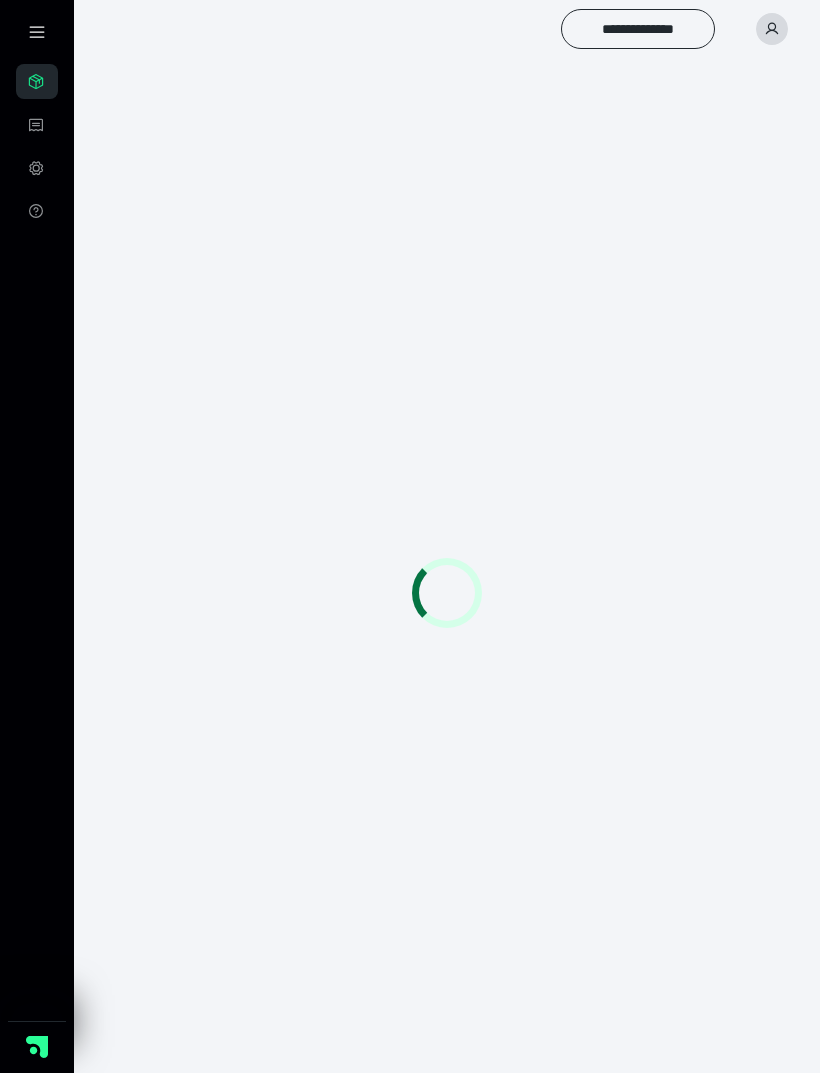 scroll, scrollTop: 0, scrollLeft: 0, axis: both 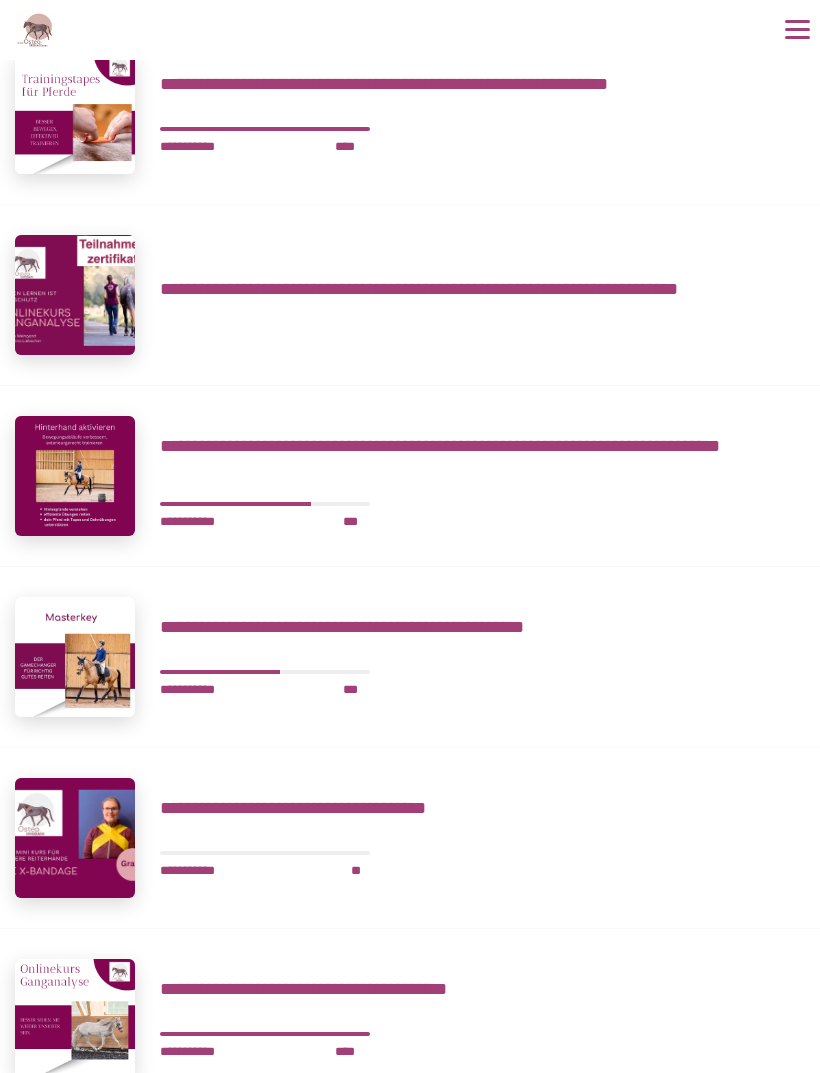 click on "**********" at bounding box center (482, 627) 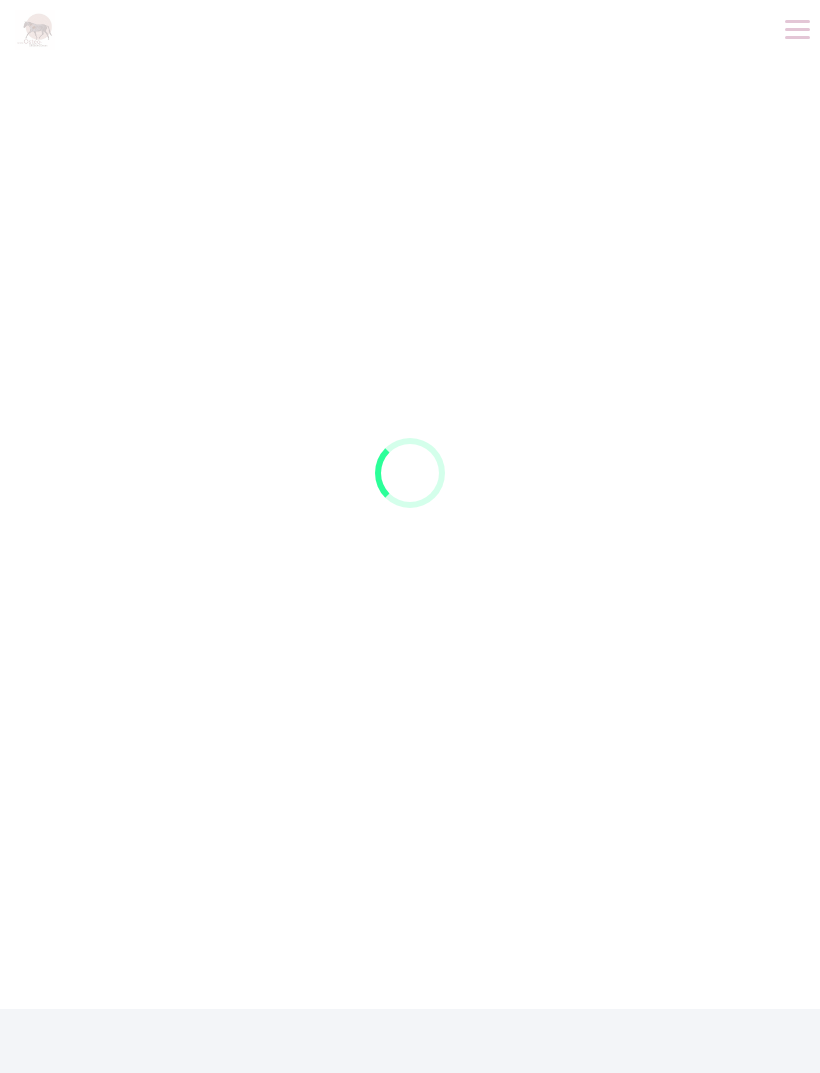 scroll, scrollTop: 0, scrollLeft: 0, axis: both 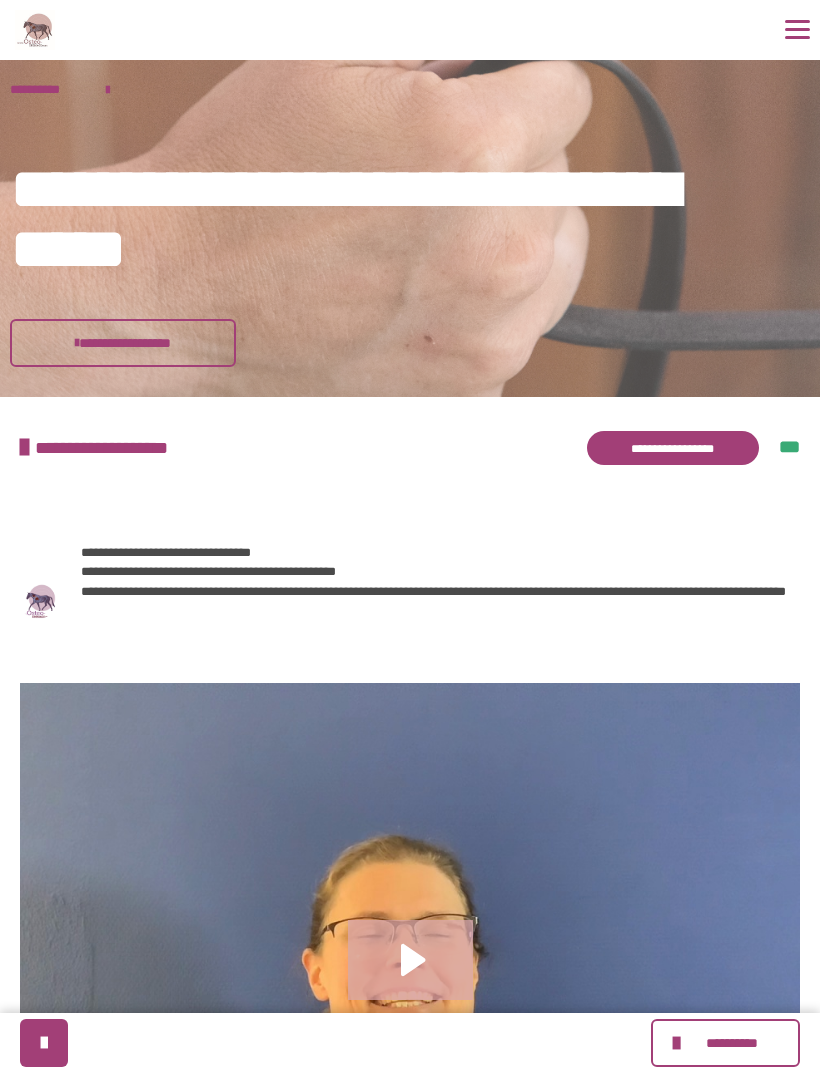 click on "**********" at bounding box center (725, 1043) 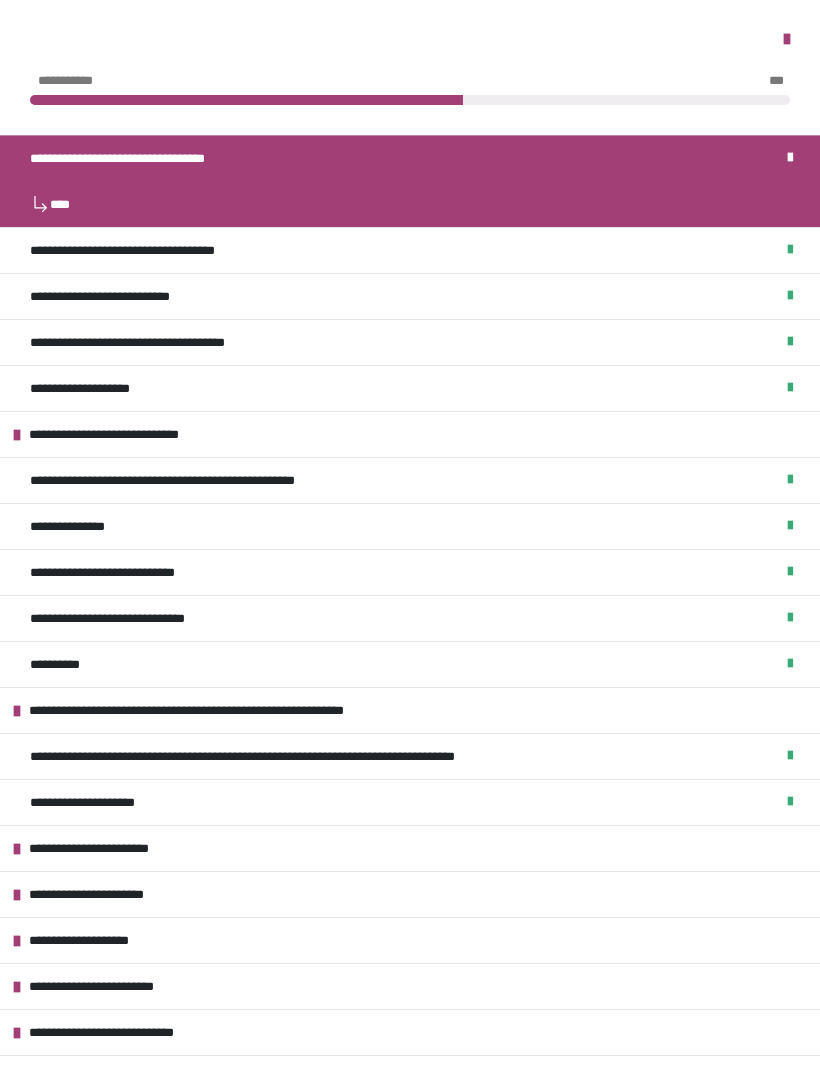 scroll, scrollTop: 451, scrollLeft: 0, axis: vertical 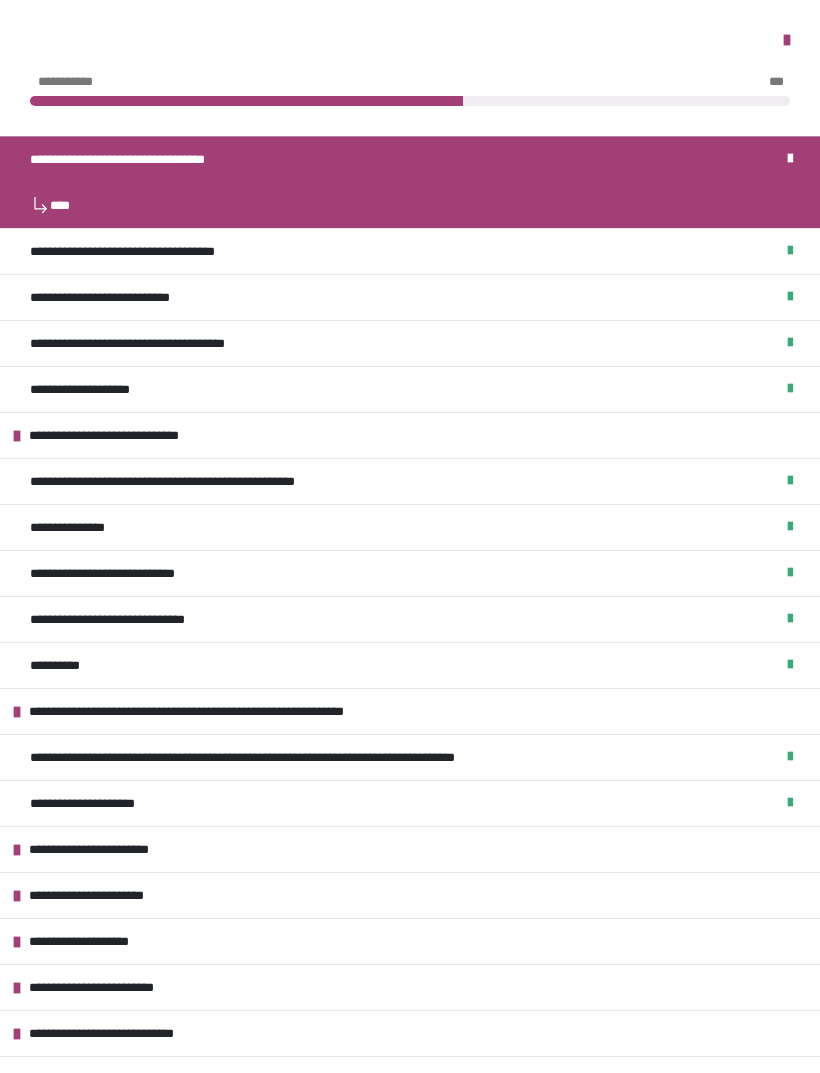 click on "**********" at bounding box center [109, 849] 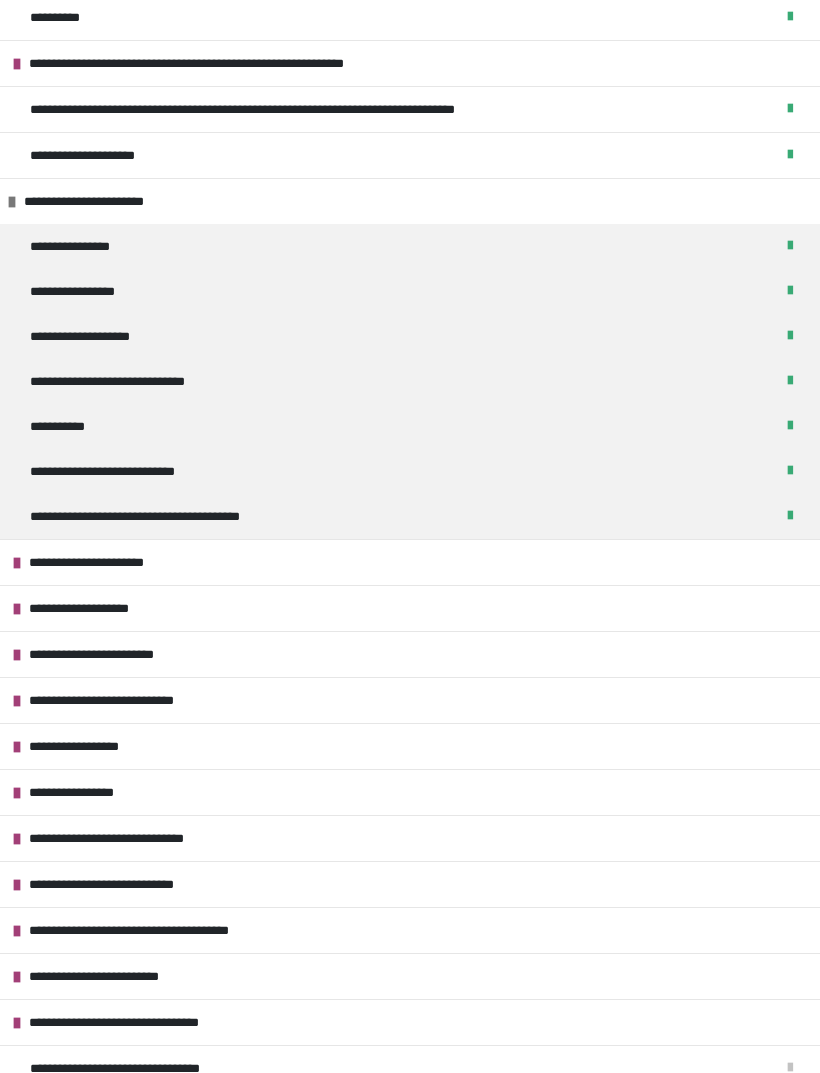 scroll, scrollTop: 648, scrollLeft: 0, axis: vertical 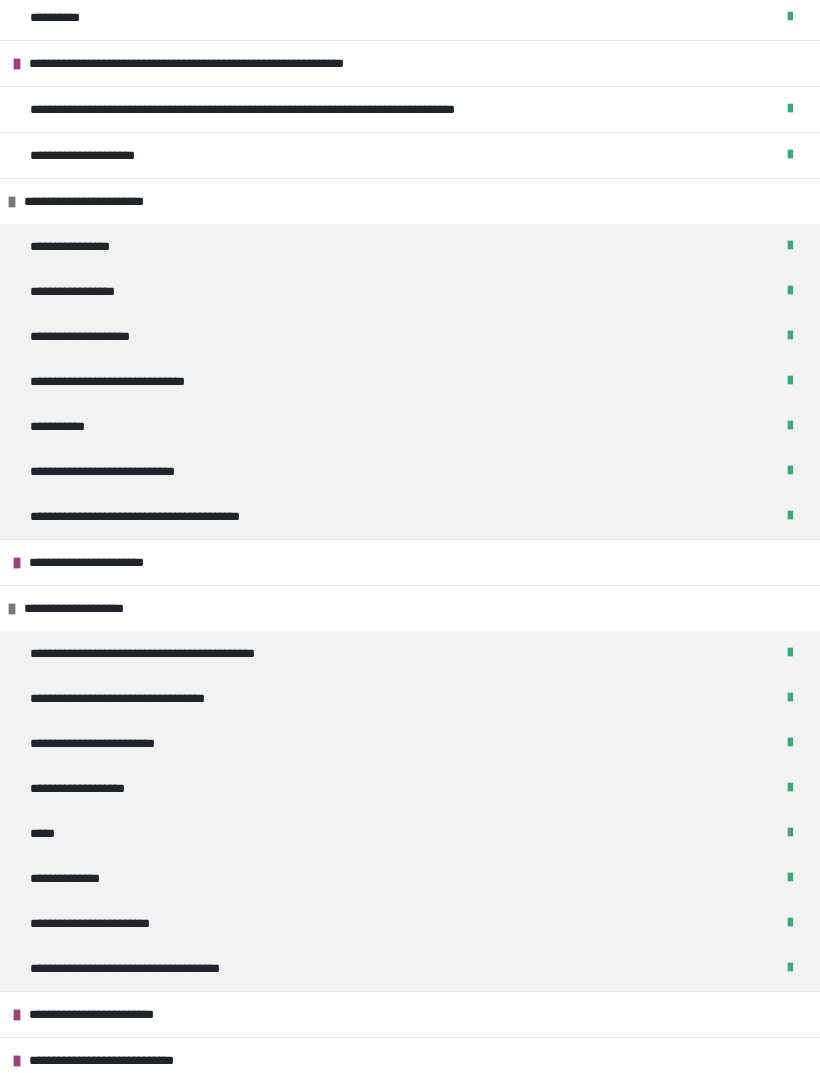 click on "**********" at bounding box center [110, 562] 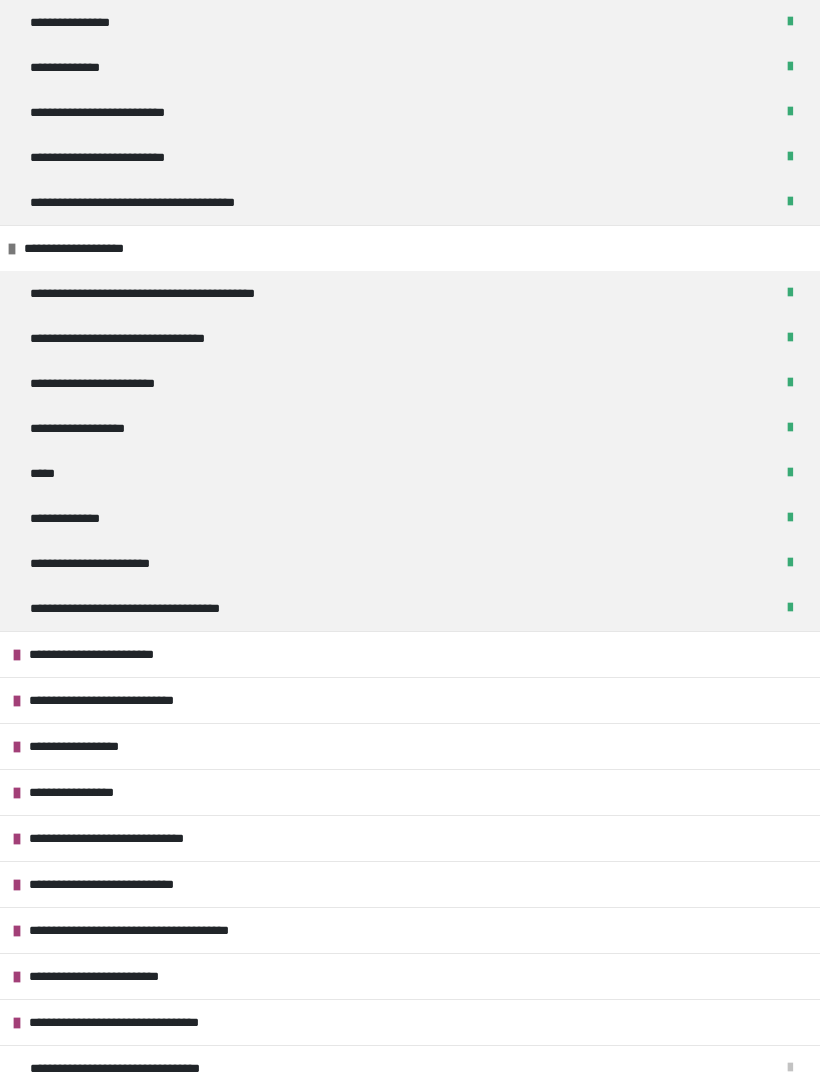 scroll, scrollTop: 1233, scrollLeft: 0, axis: vertical 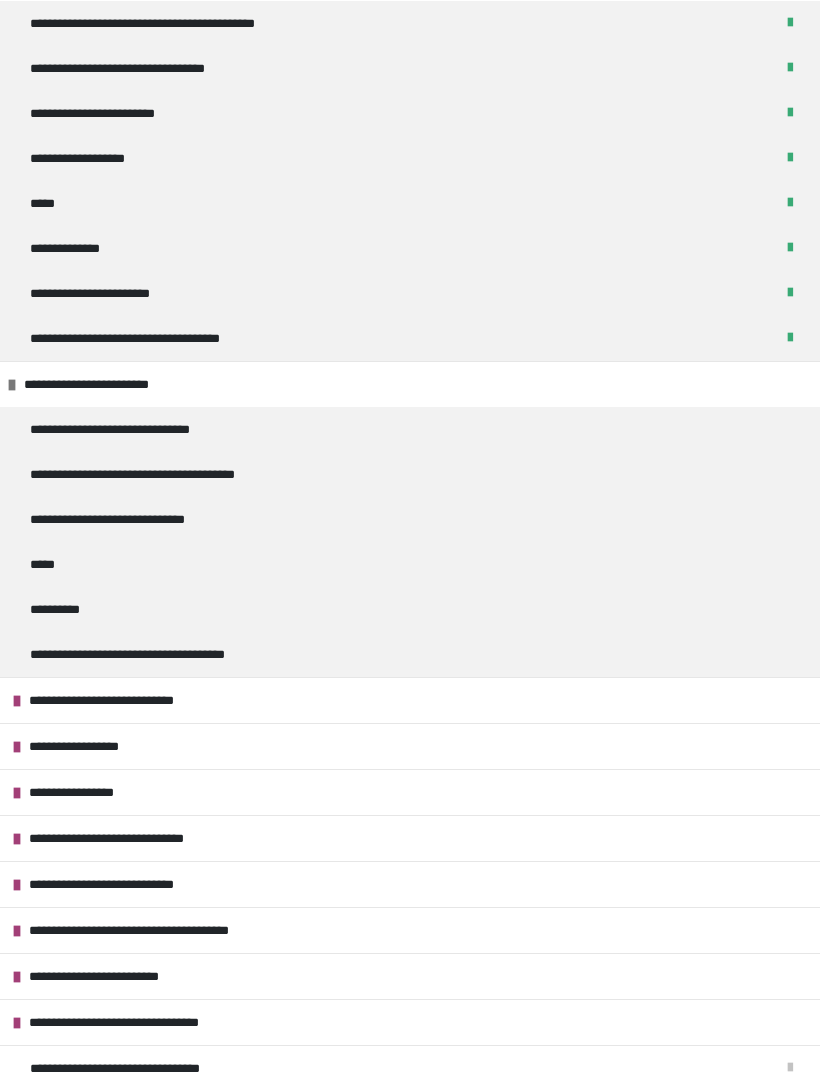 click on "**********" at bounding box center (171, 930) 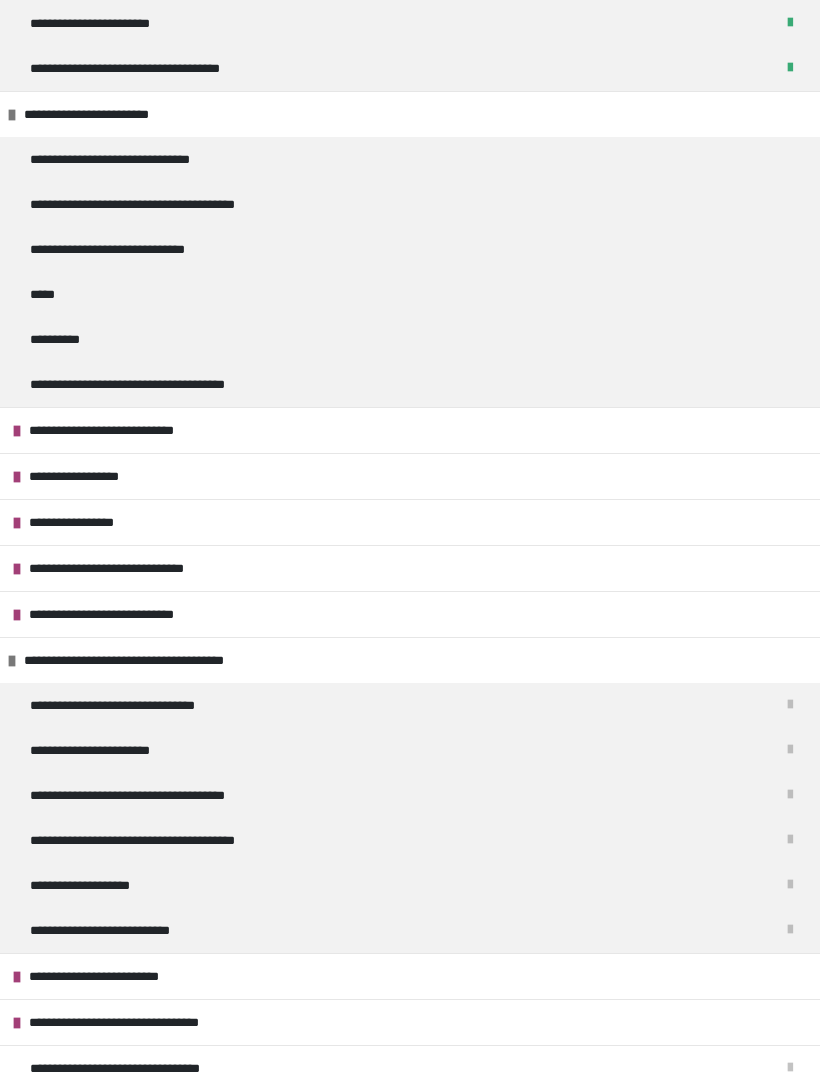 scroll, scrollTop: 1773, scrollLeft: 0, axis: vertical 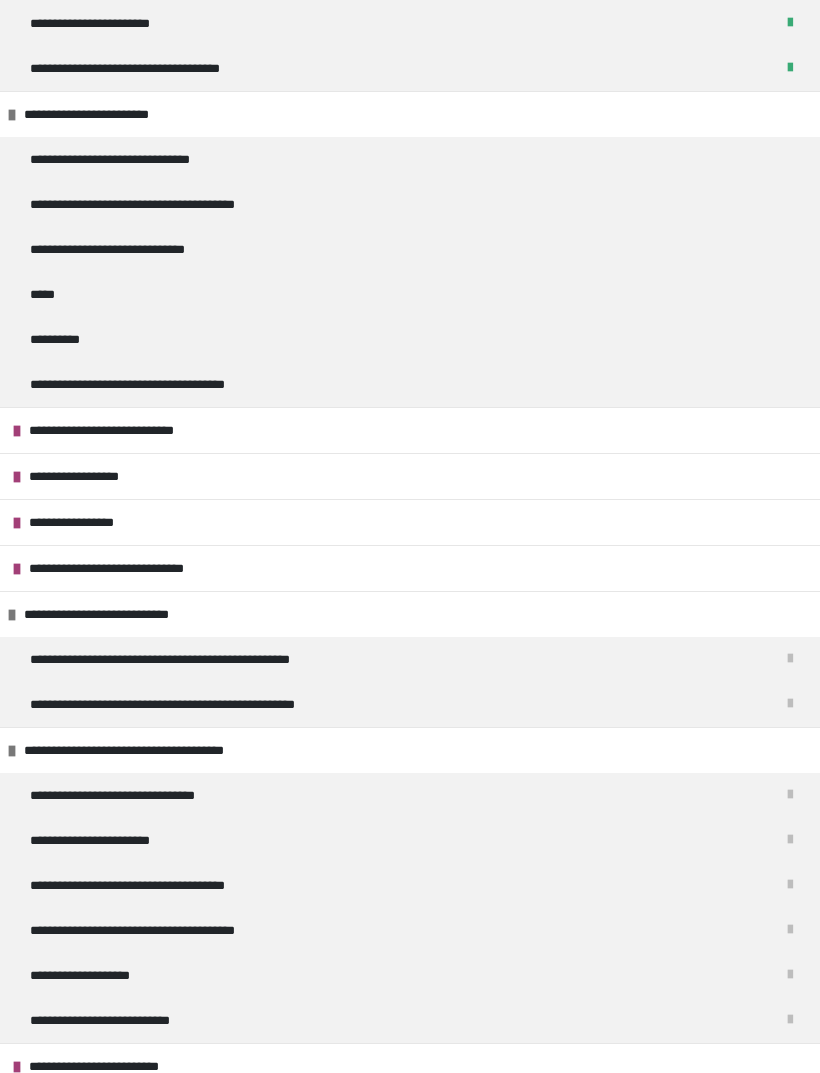 click on "**********" at bounding box center [166, 750] 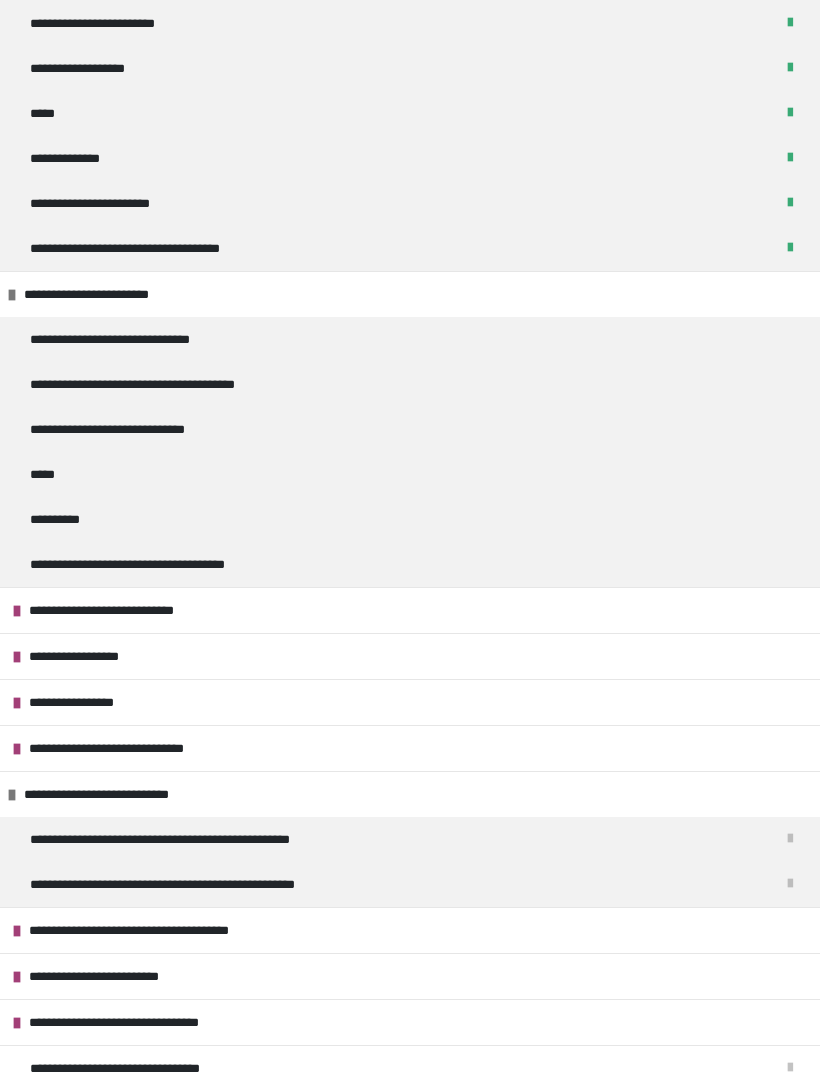scroll, scrollTop: 1593, scrollLeft: 0, axis: vertical 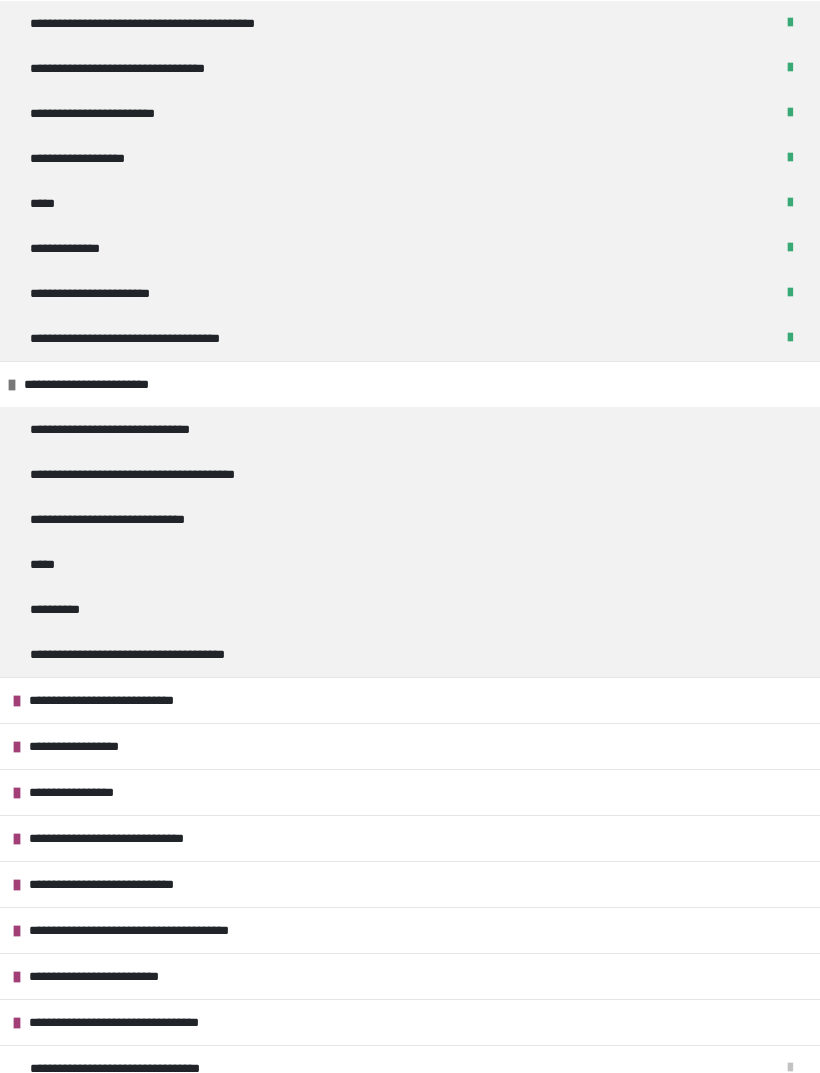 click on "**********" at bounding box center (91, 792) 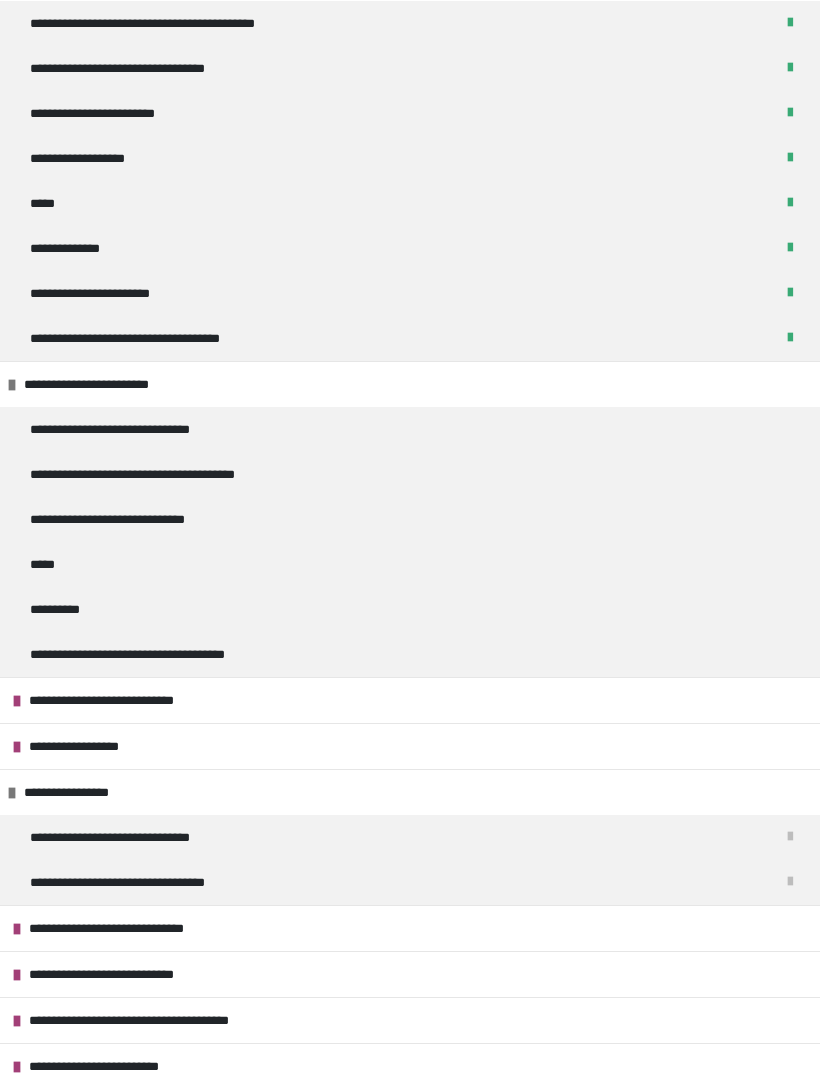 click on "**********" at bounding box center (92, 746) 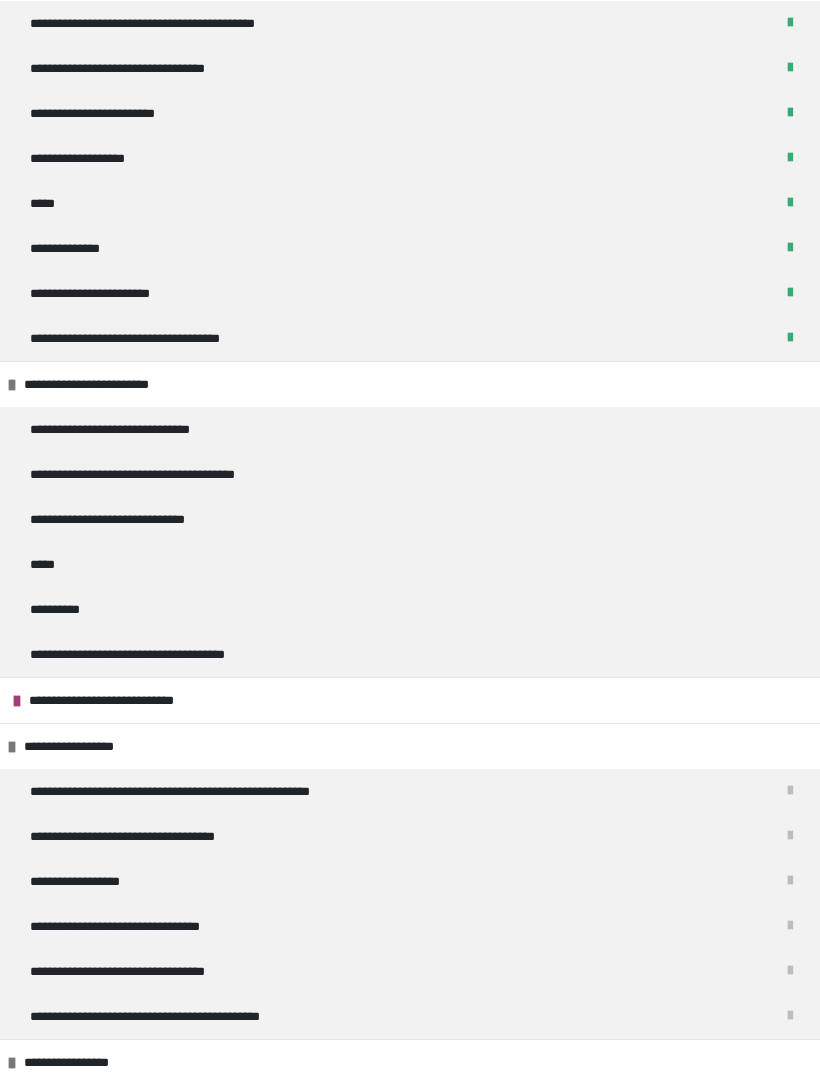 click on "**********" at bounding box center [166, 654] 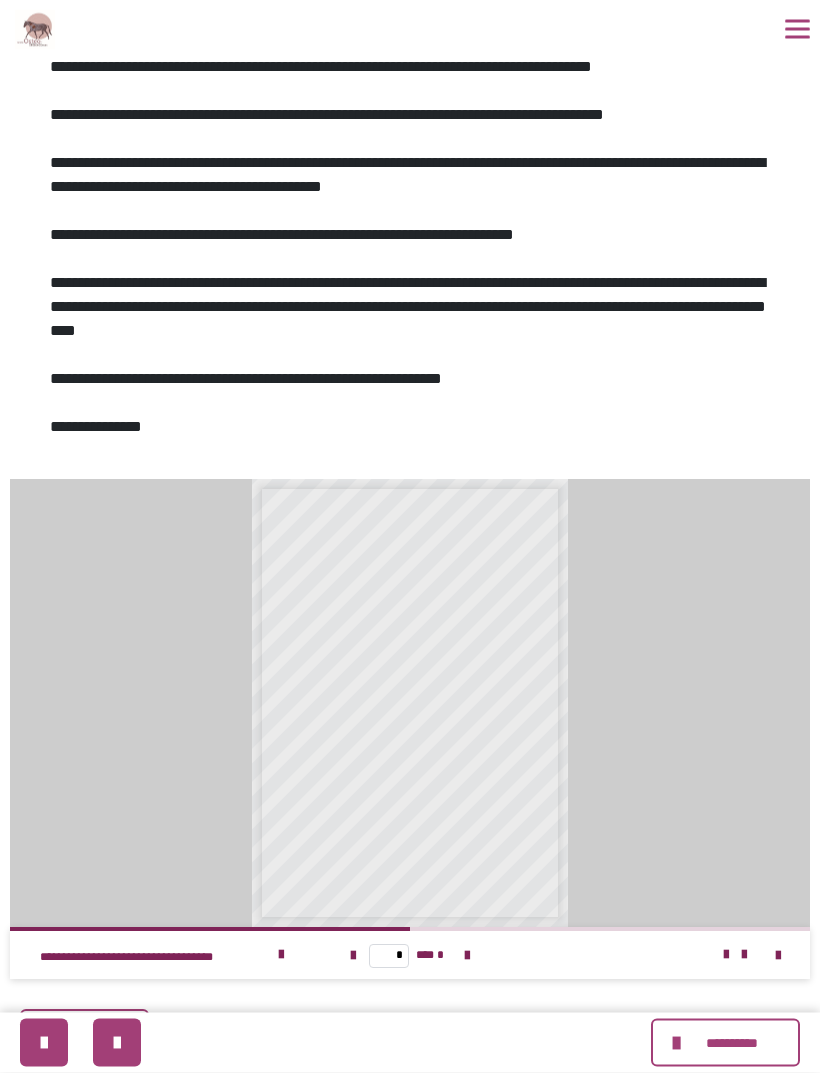 scroll, scrollTop: 416, scrollLeft: 0, axis: vertical 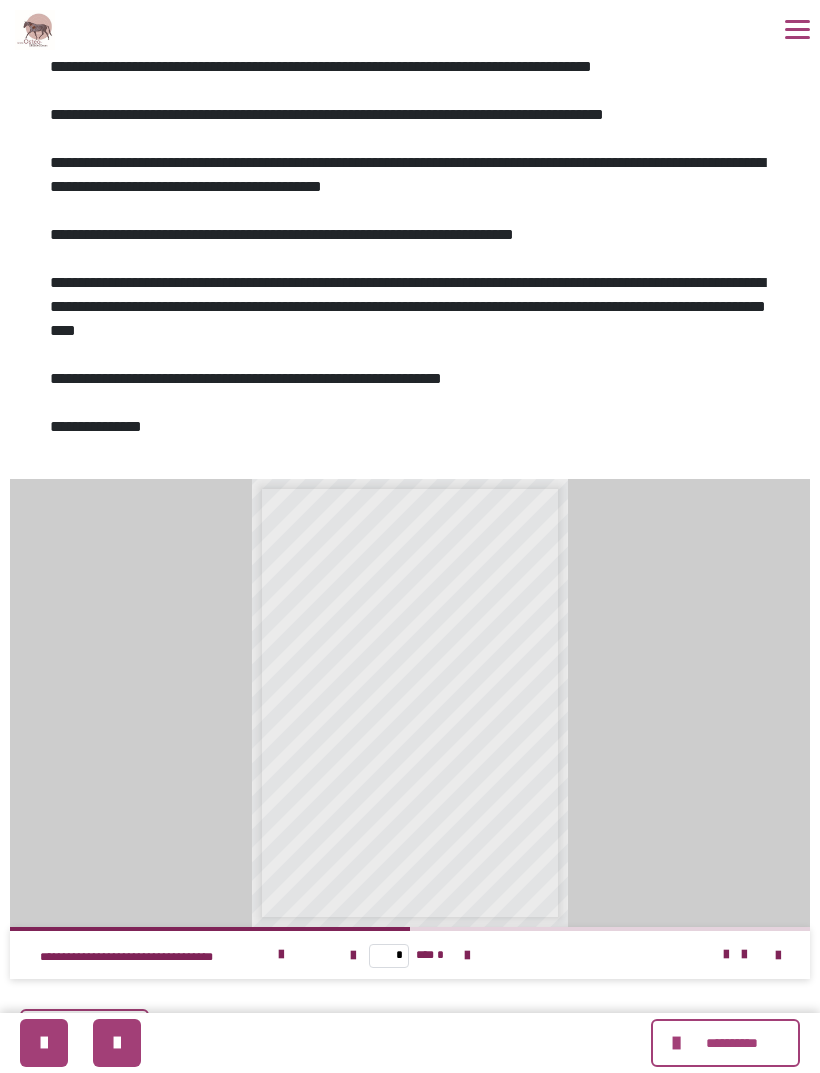 click at bounding box center [467, 956] 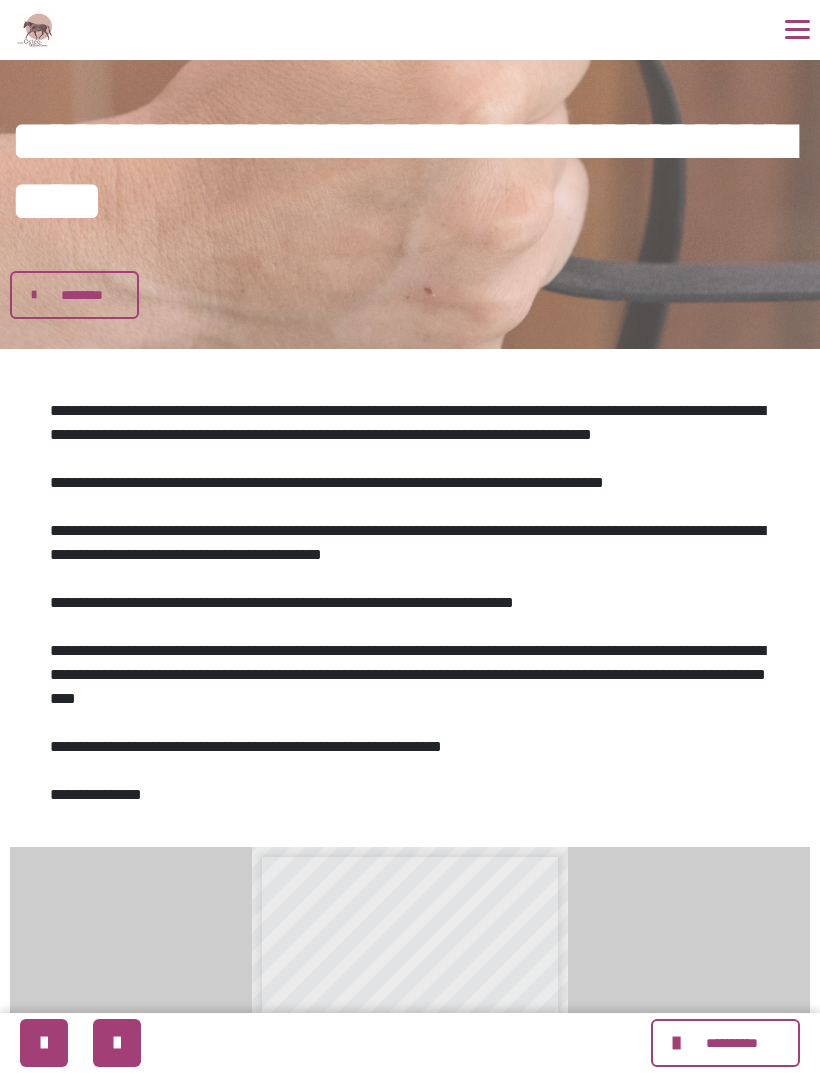 scroll, scrollTop: 0, scrollLeft: 0, axis: both 